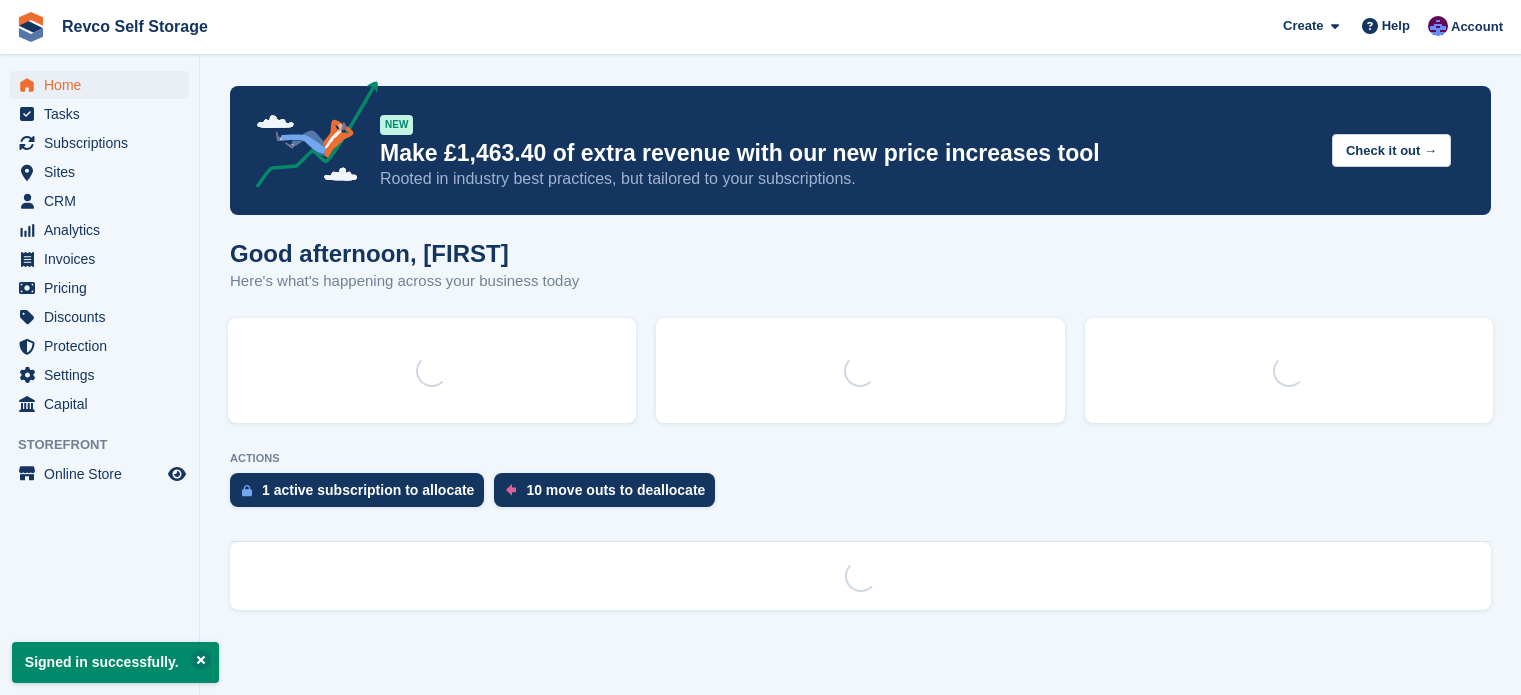 scroll, scrollTop: 0, scrollLeft: 0, axis: both 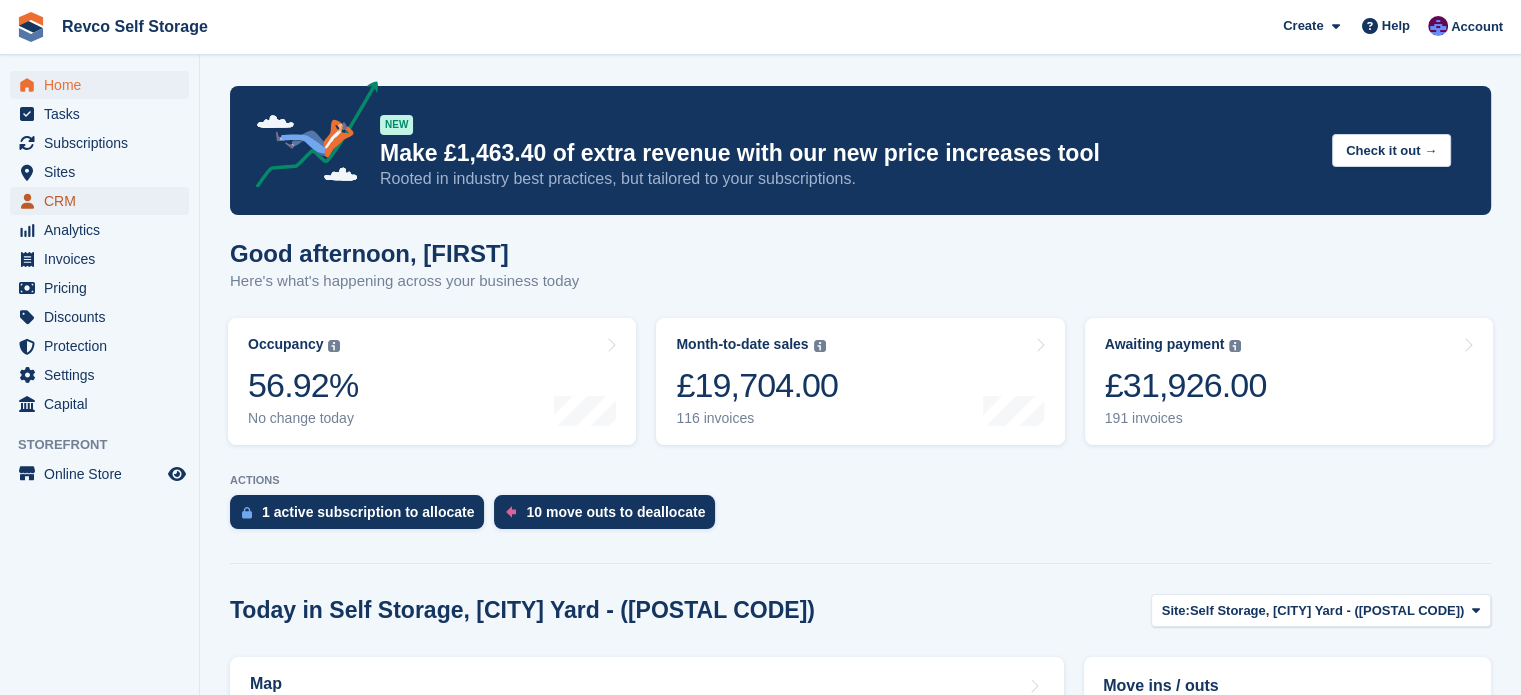 click on "CRM" at bounding box center (104, 201) 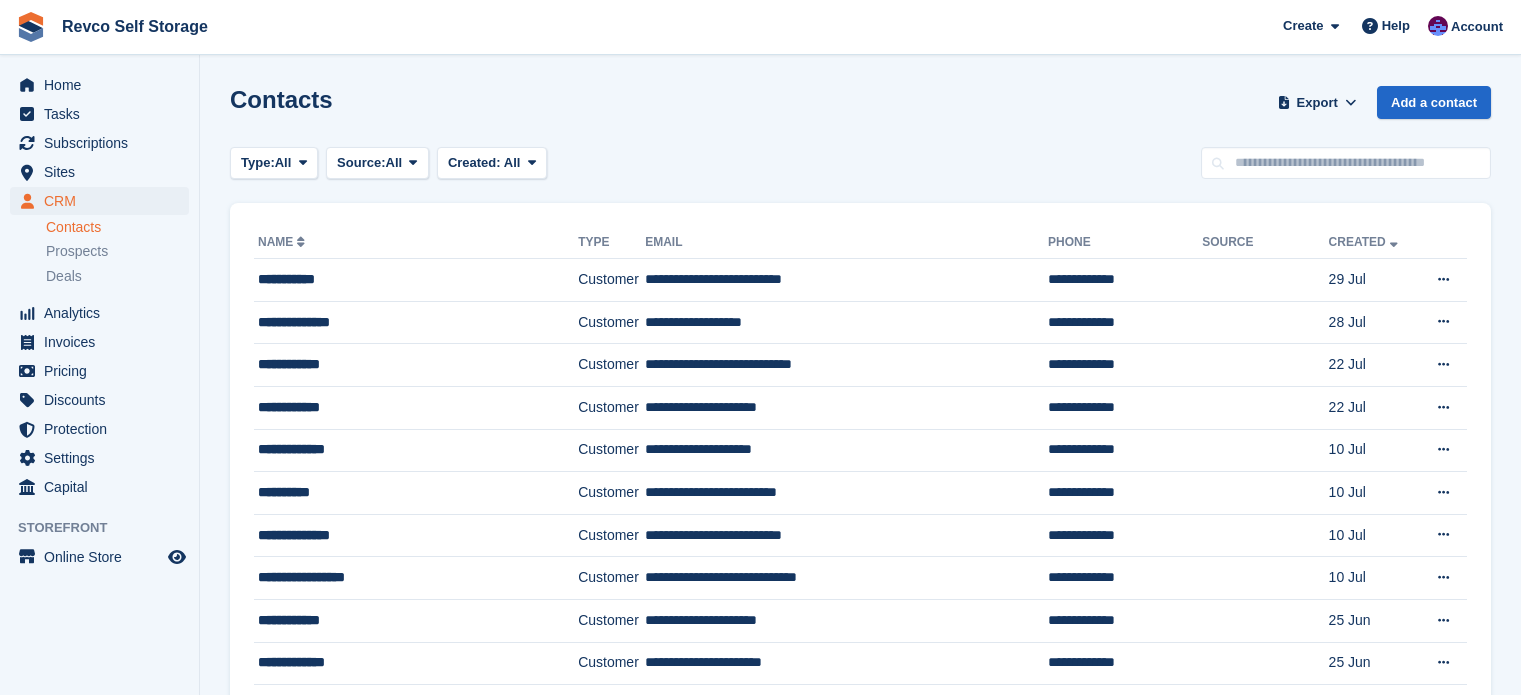 scroll, scrollTop: 0, scrollLeft: 0, axis: both 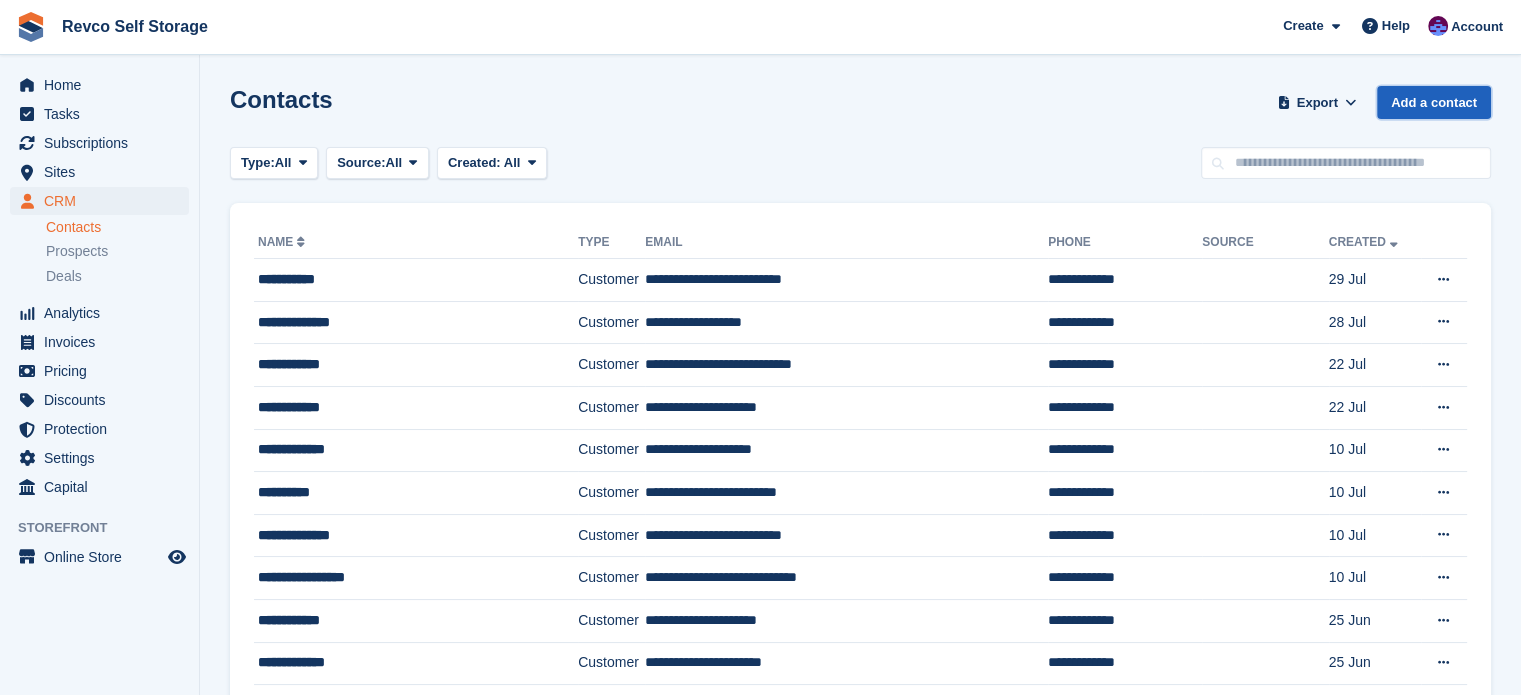 click on "Add a contact" at bounding box center (1434, 102) 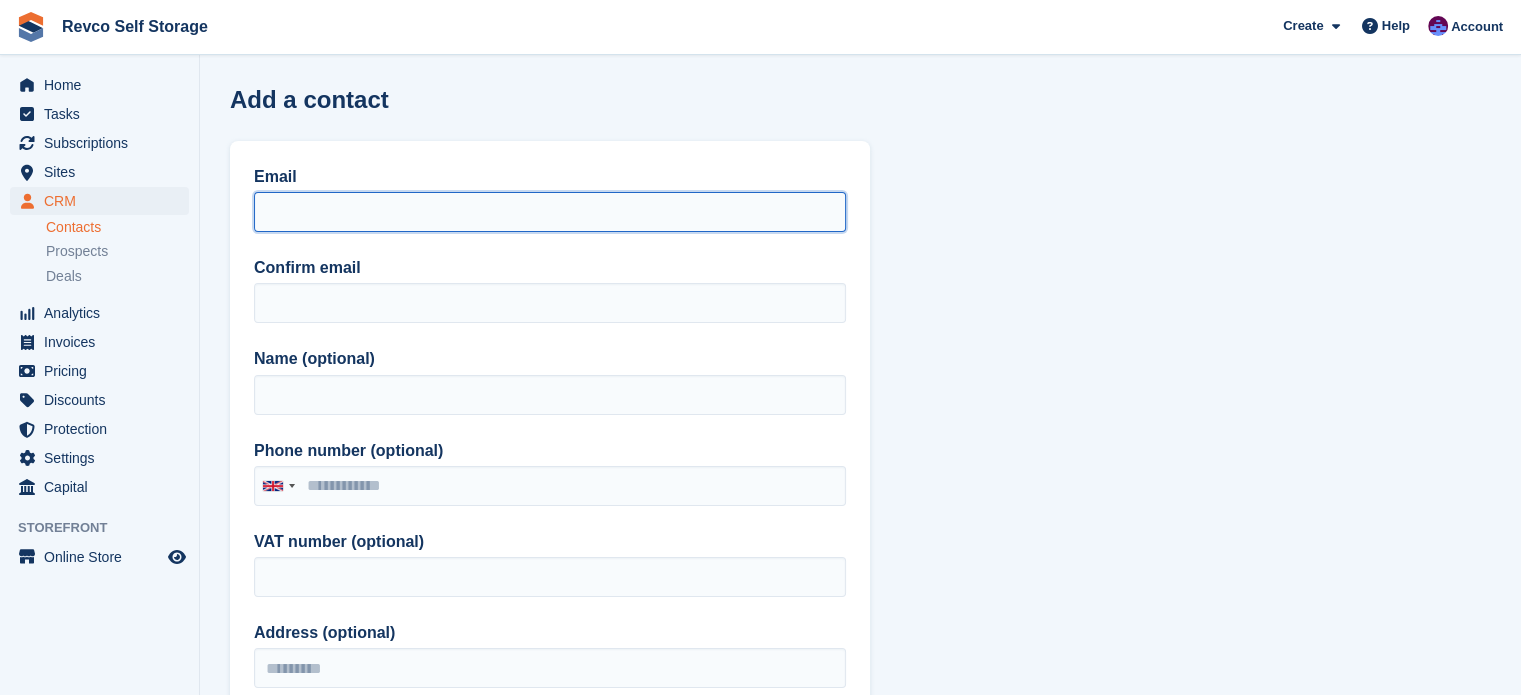 click on "Email" at bounding box center (550, 212) 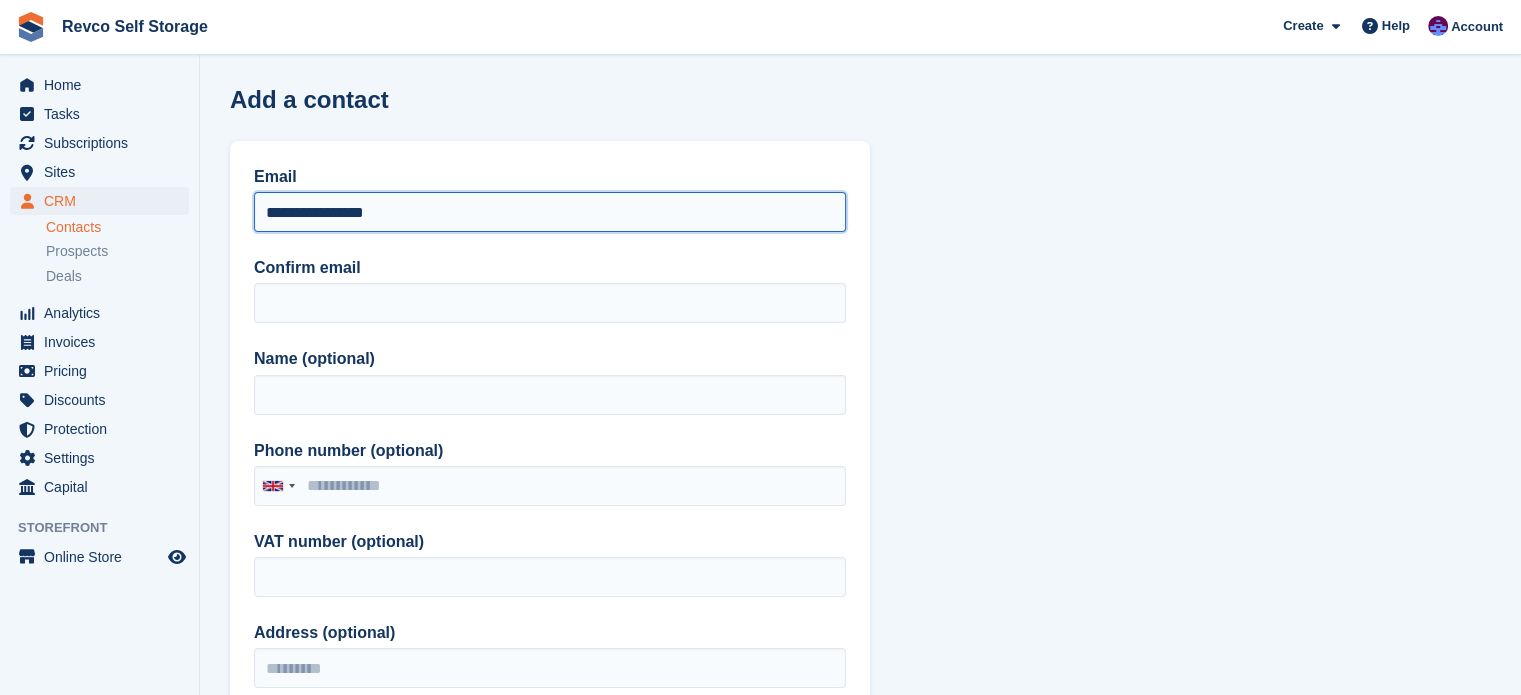 type on "**********" 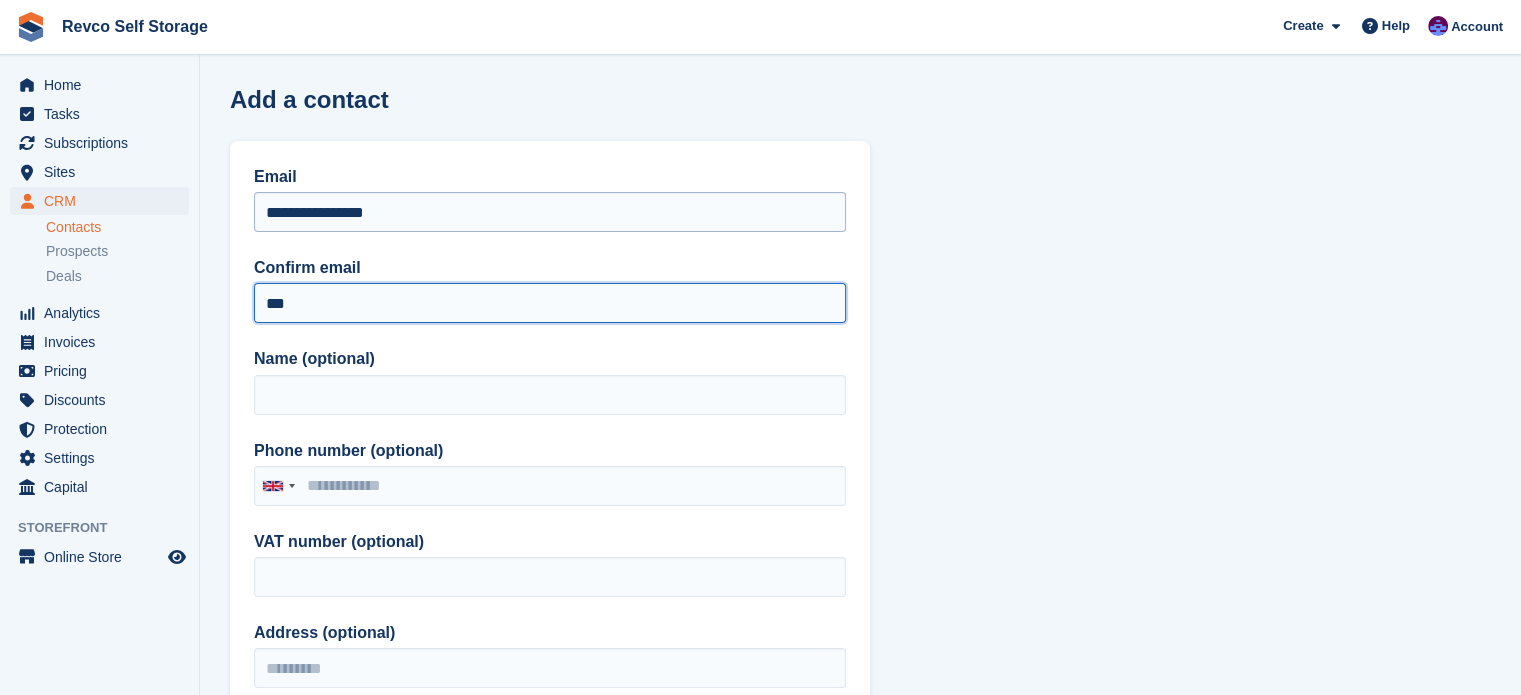 type on "***" 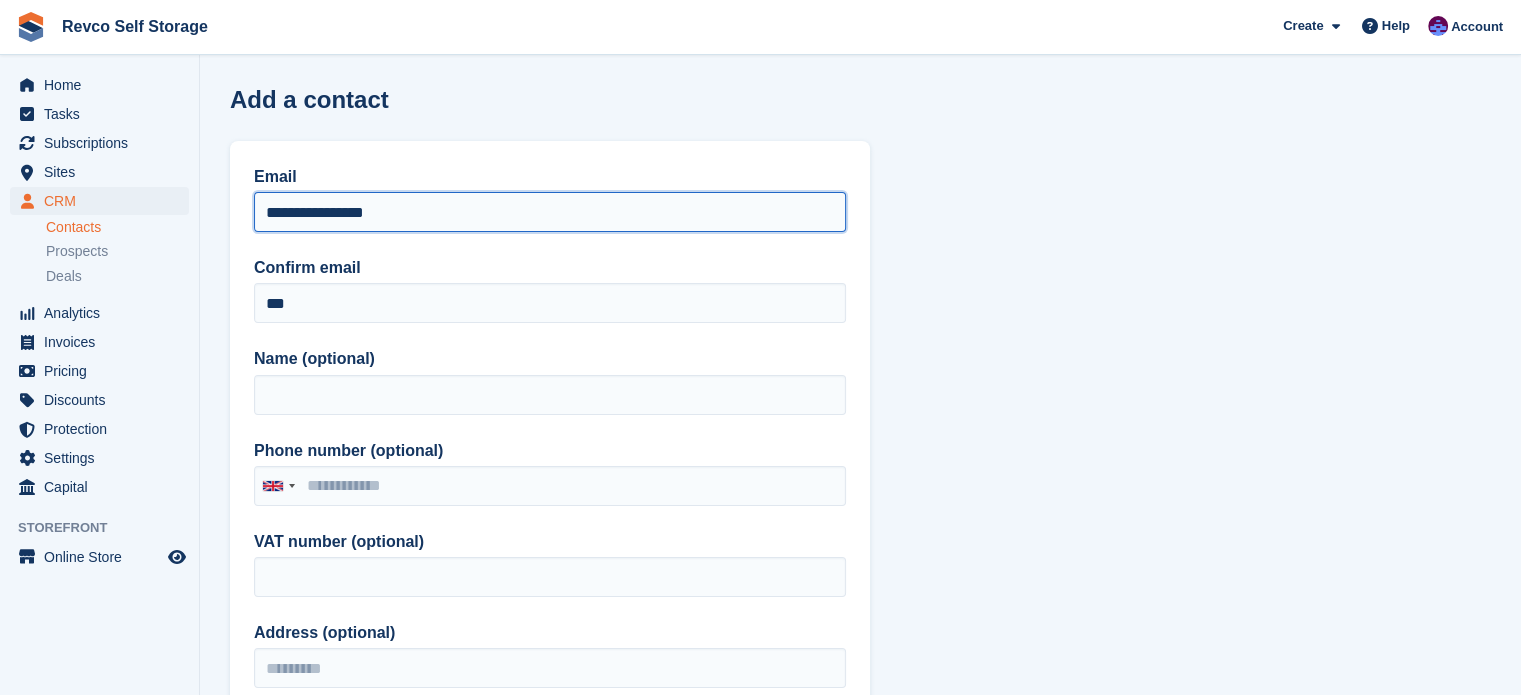 click on "**********" at bounding box center (550, 212) 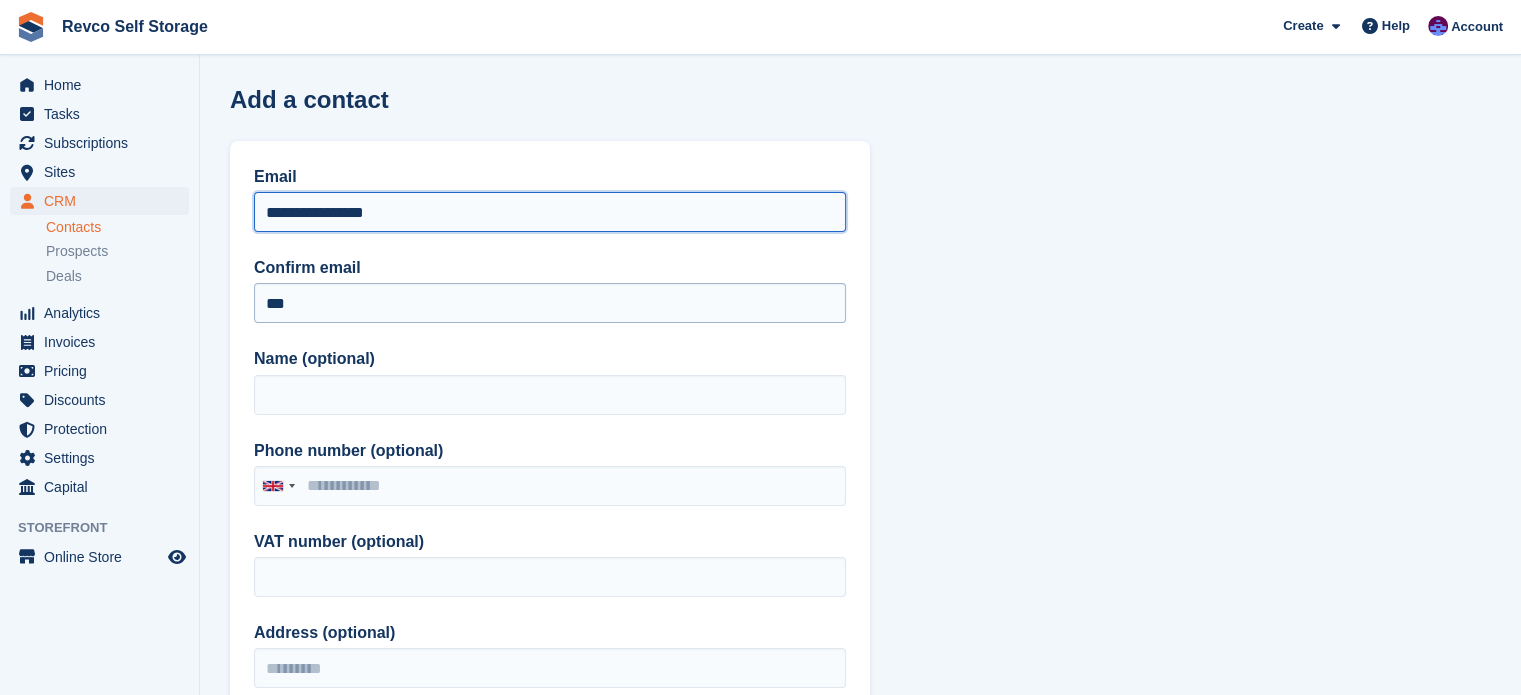 type on "**********" 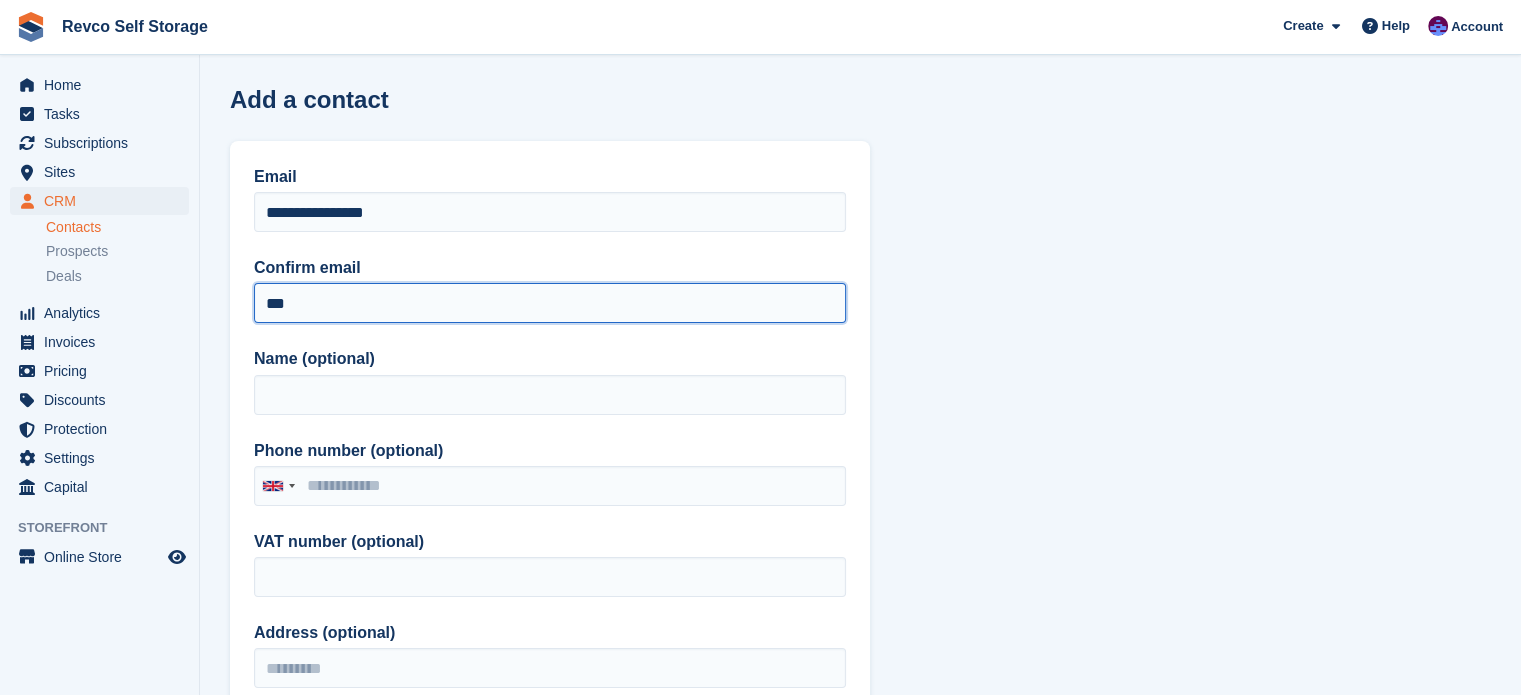 click on "***" at bounding box center (550, 303) 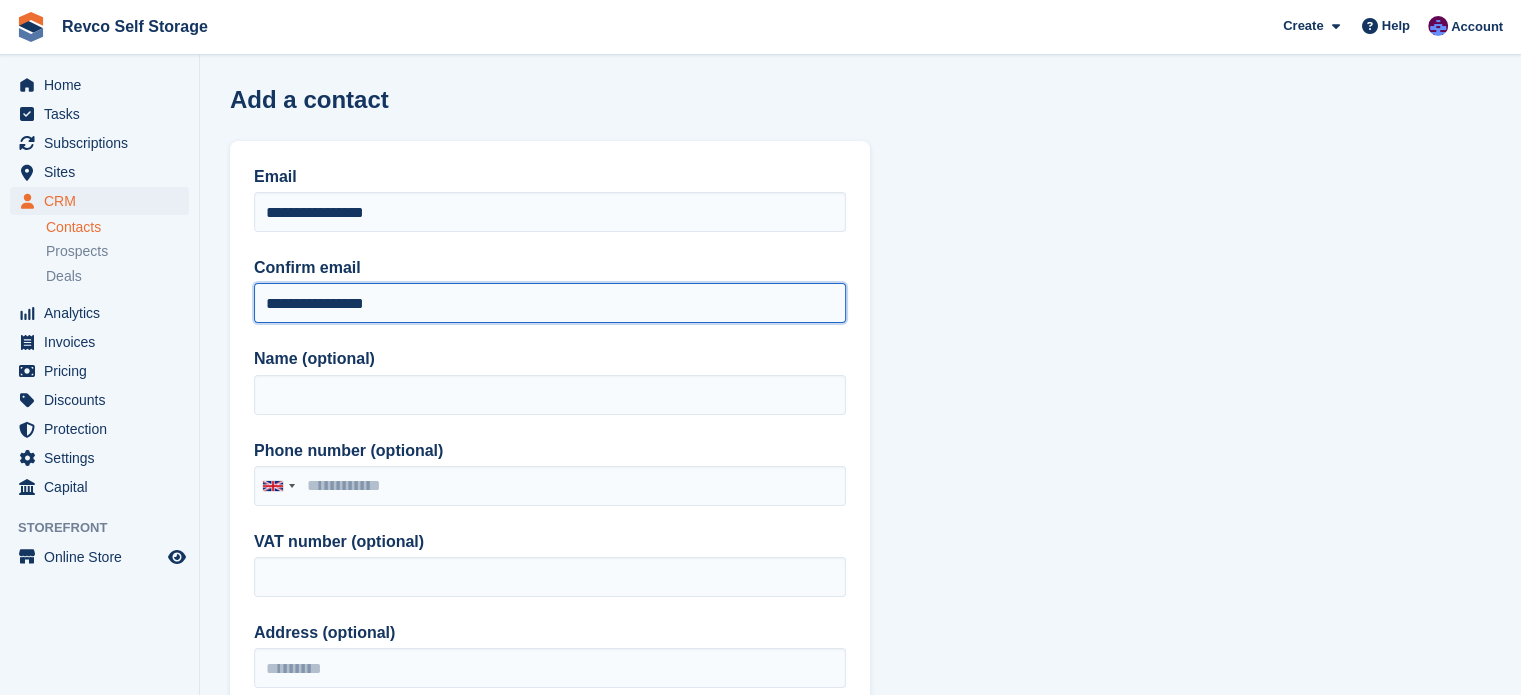 type on "**********" 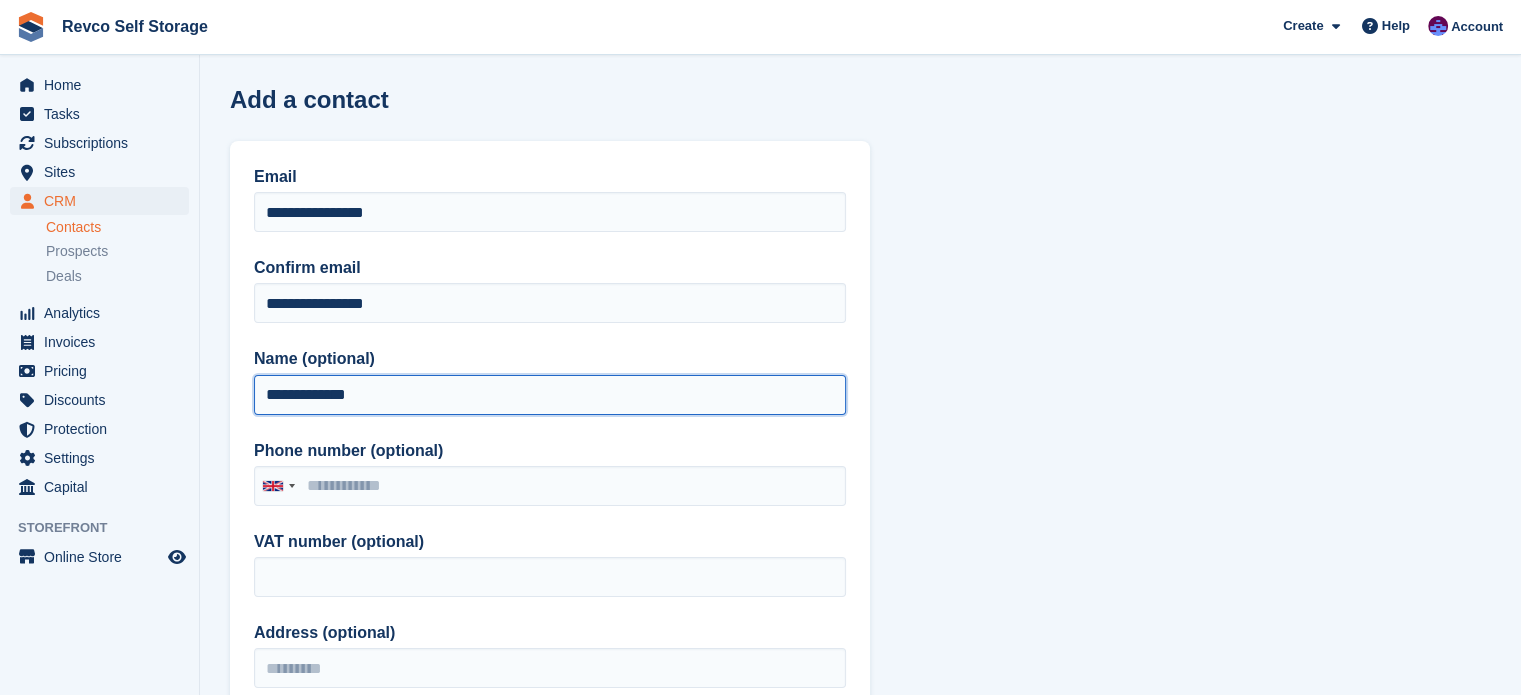 type on "**********" 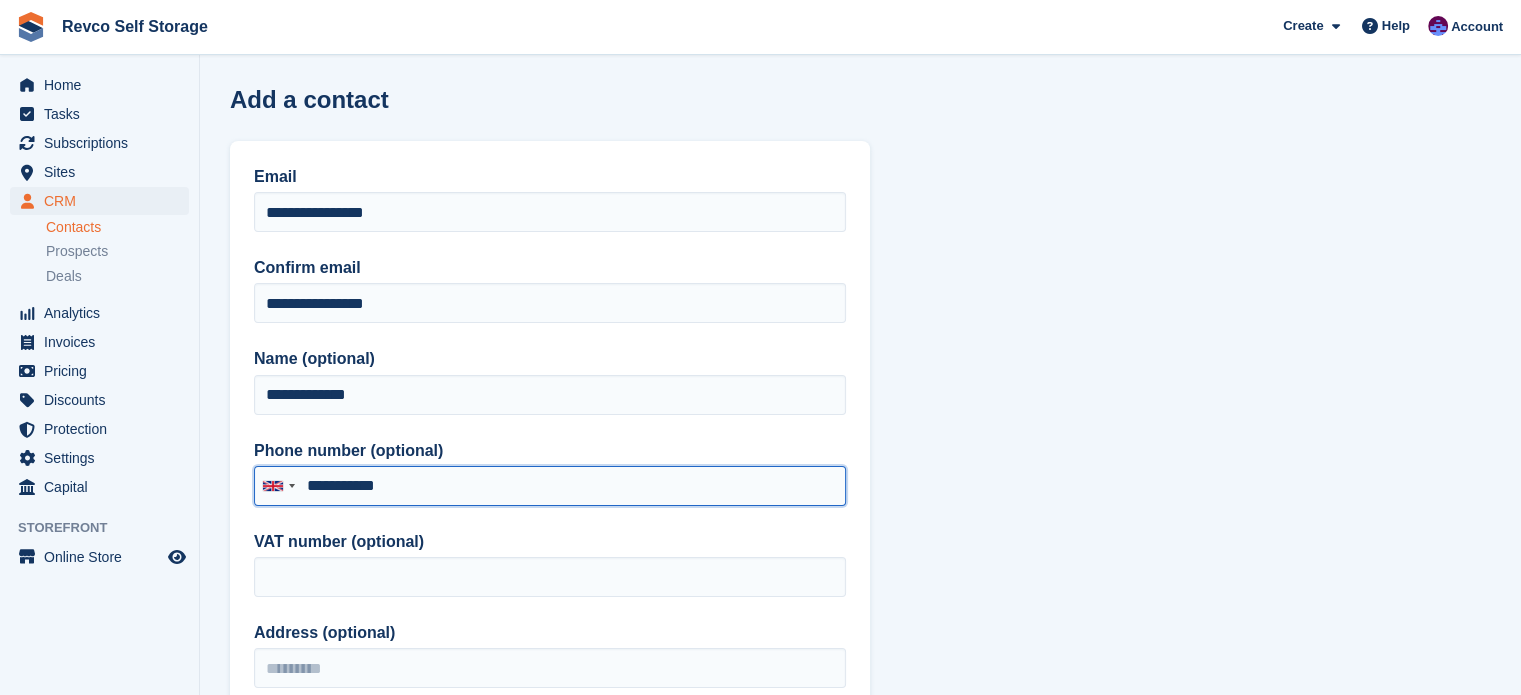 type on "**********" 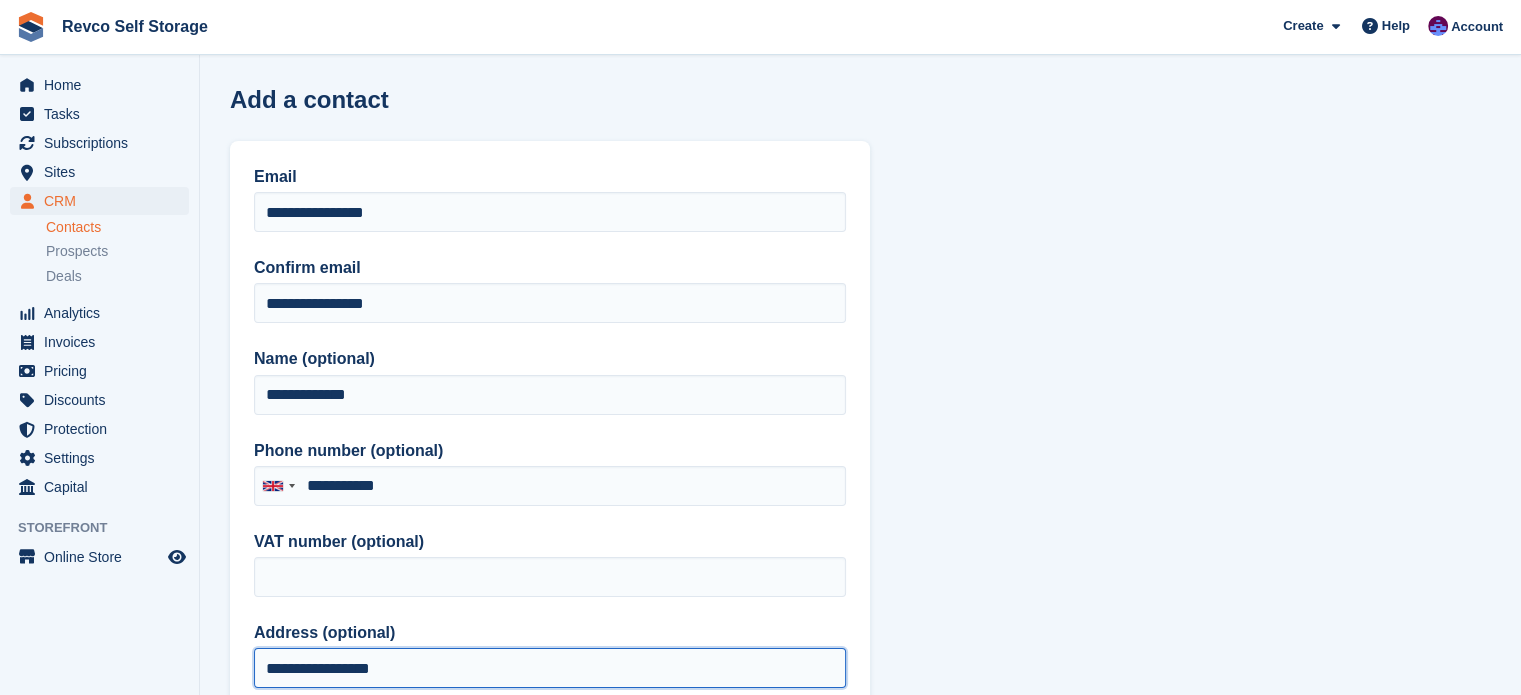 type on "**********" 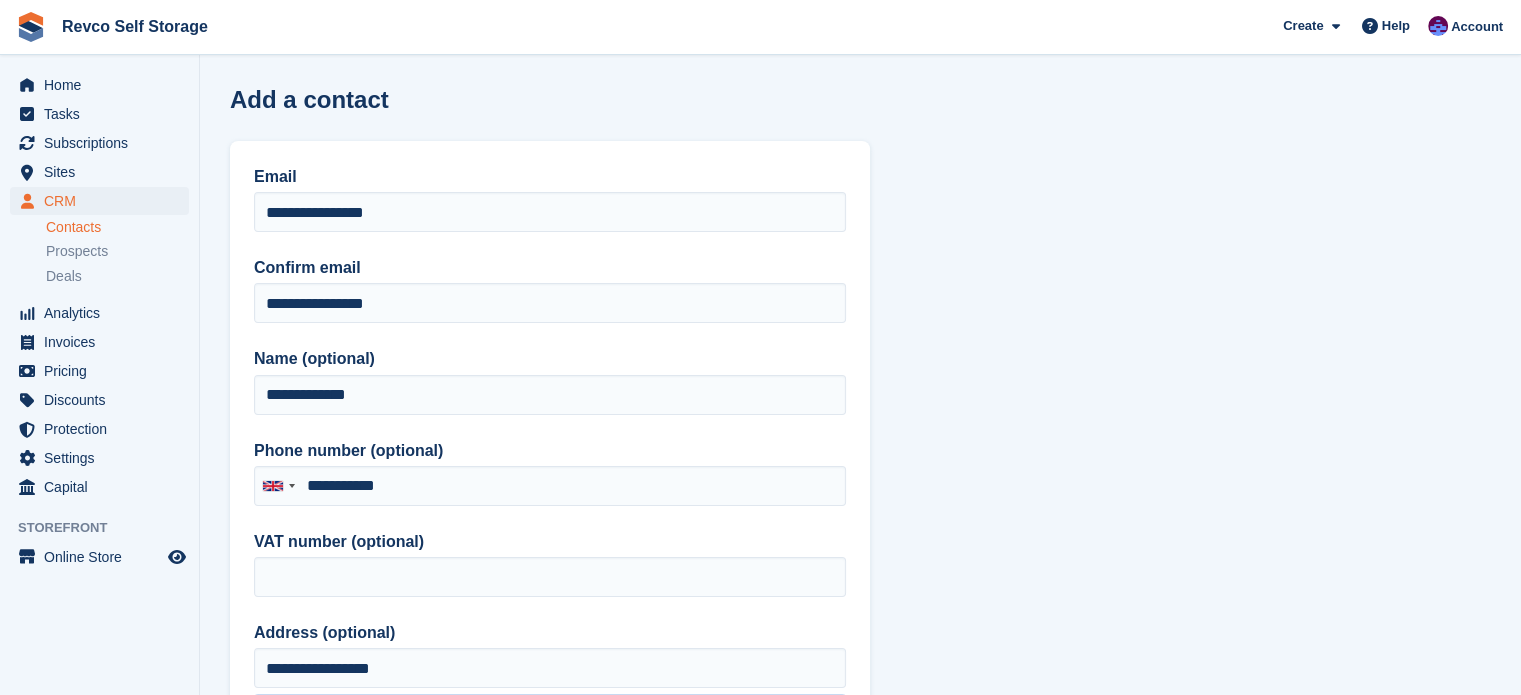 scroll, scrollTop: 341, scrollLeft: 0, axis: vertical 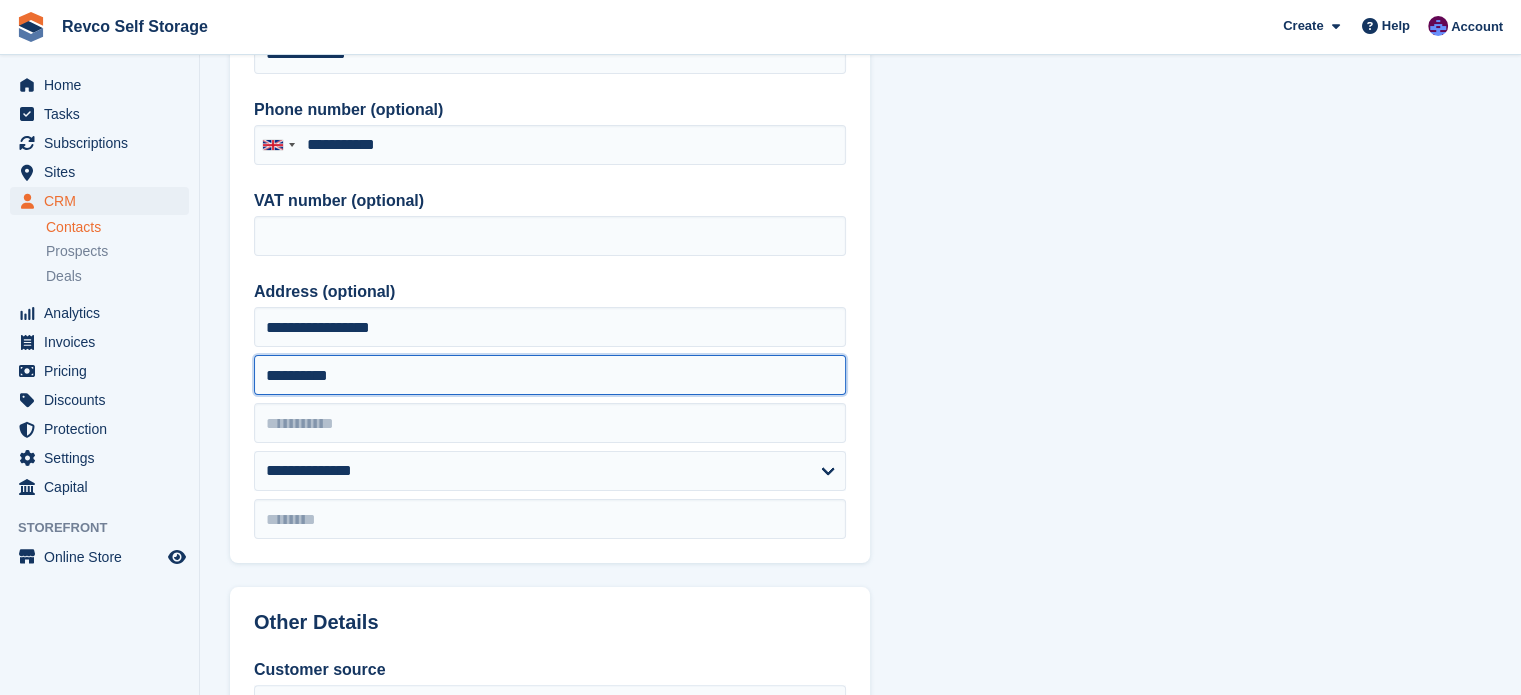 type on "**********" 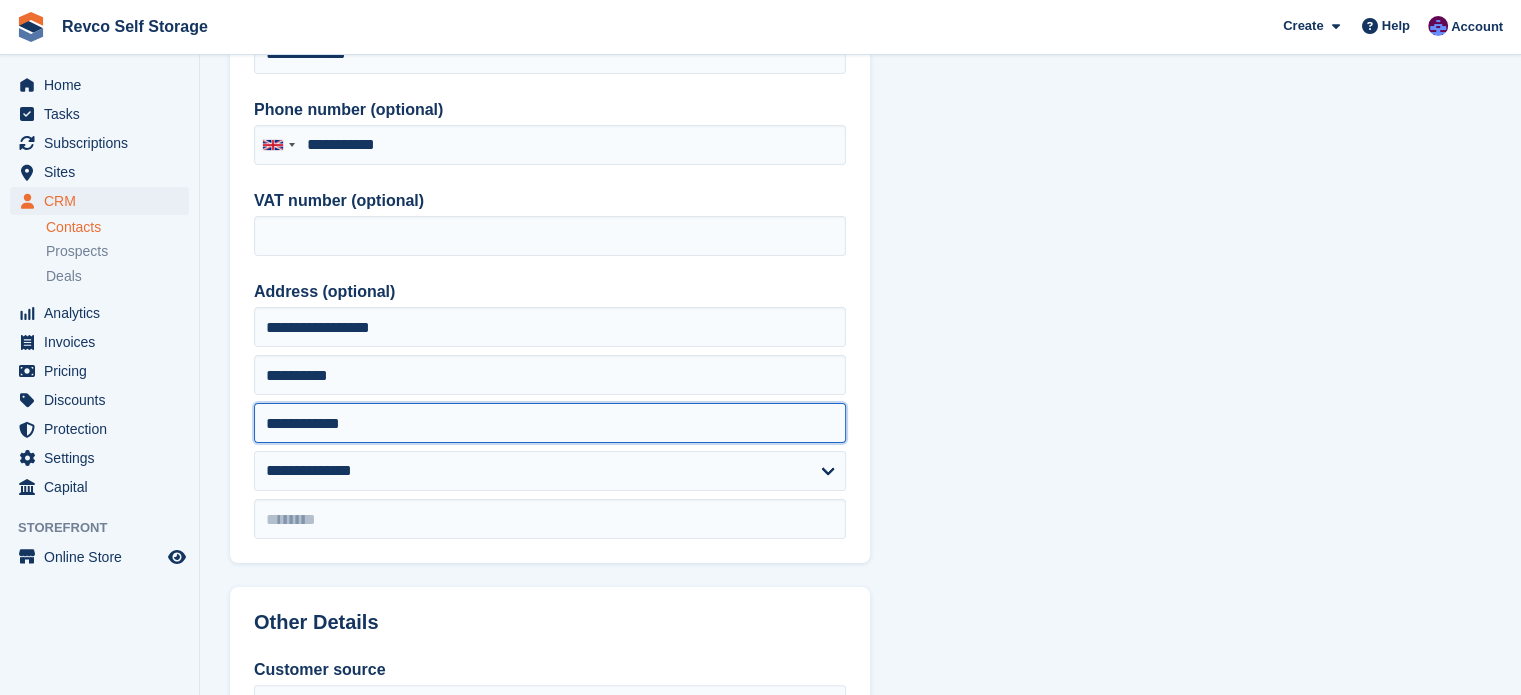 type on "**********" 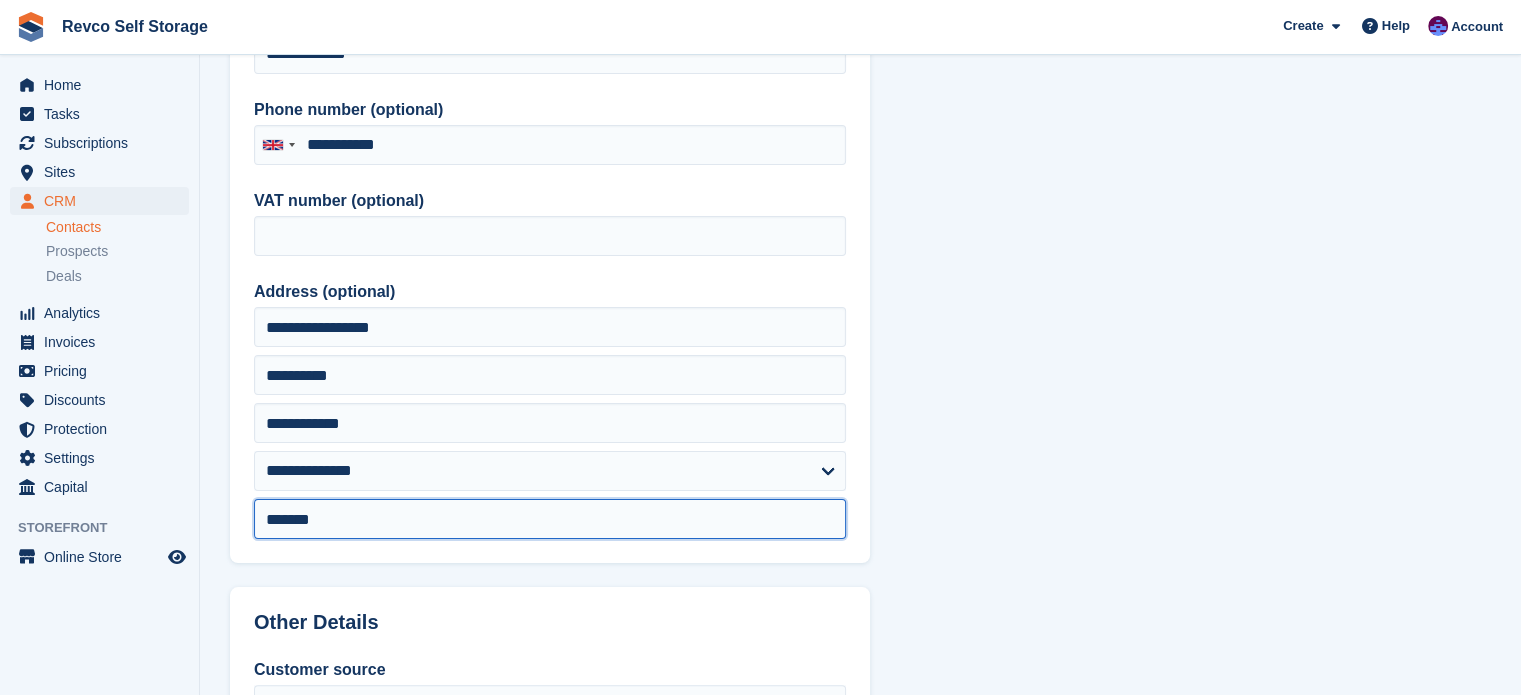 type on "*******" 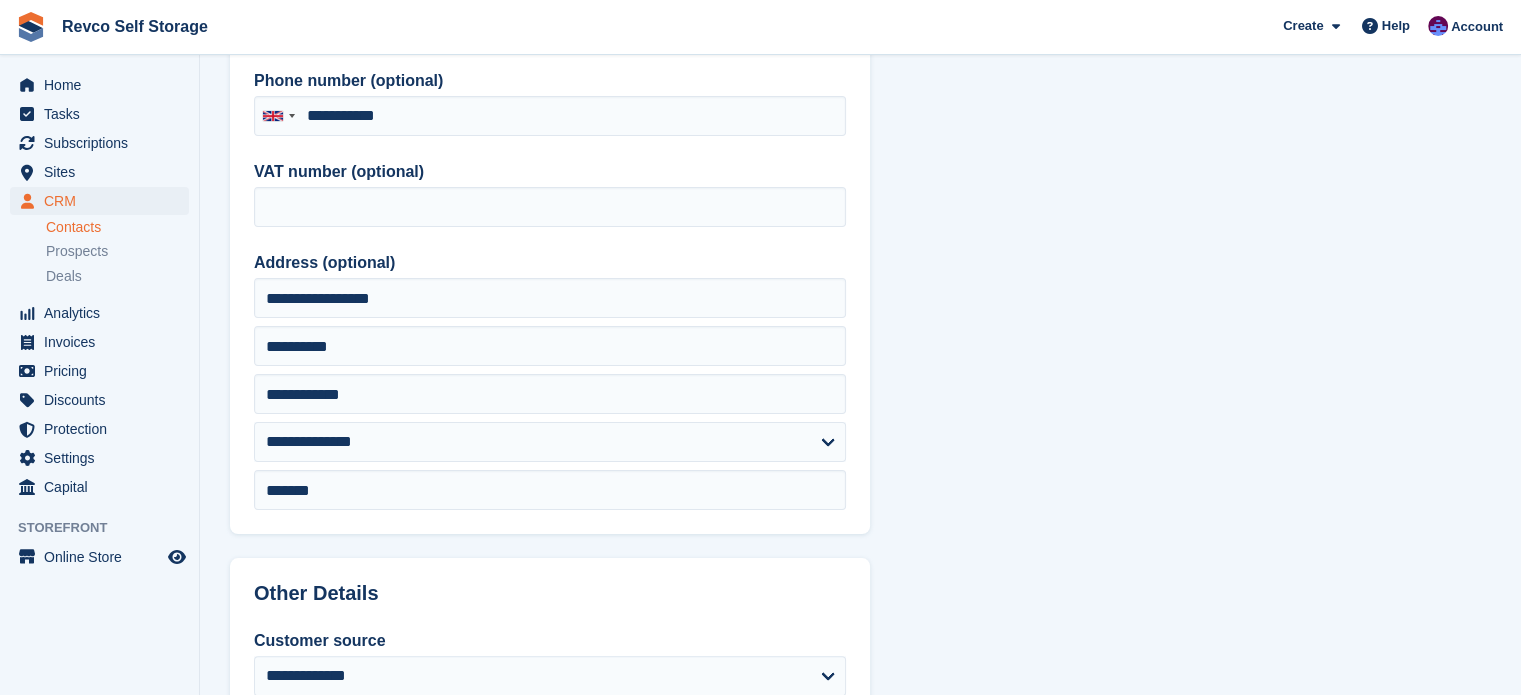 scroll, scrollTop: 762, scrollLeft: 0, axis: vertical 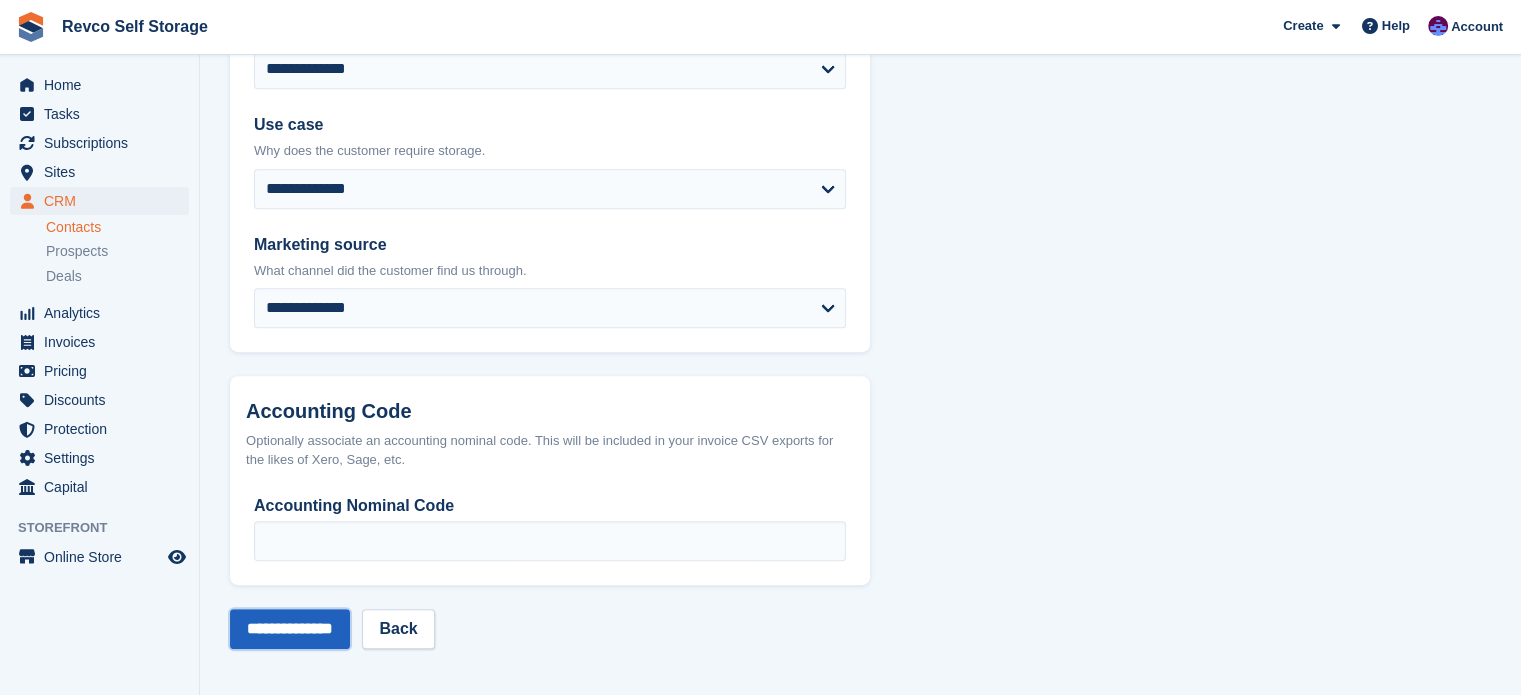 click on "**********" at bounding box center [290, 629] 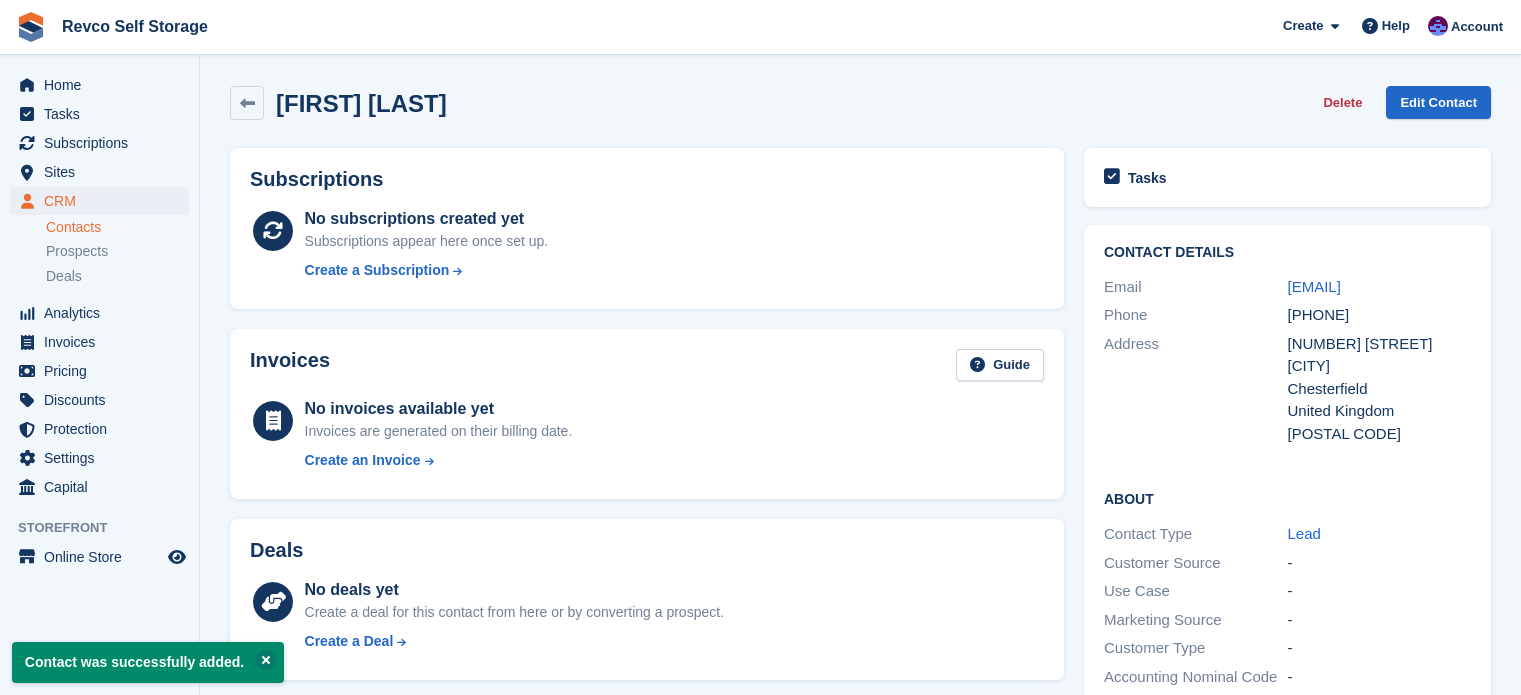 scroll, scrollTop: 0, scrollLeft: 0, axis: both 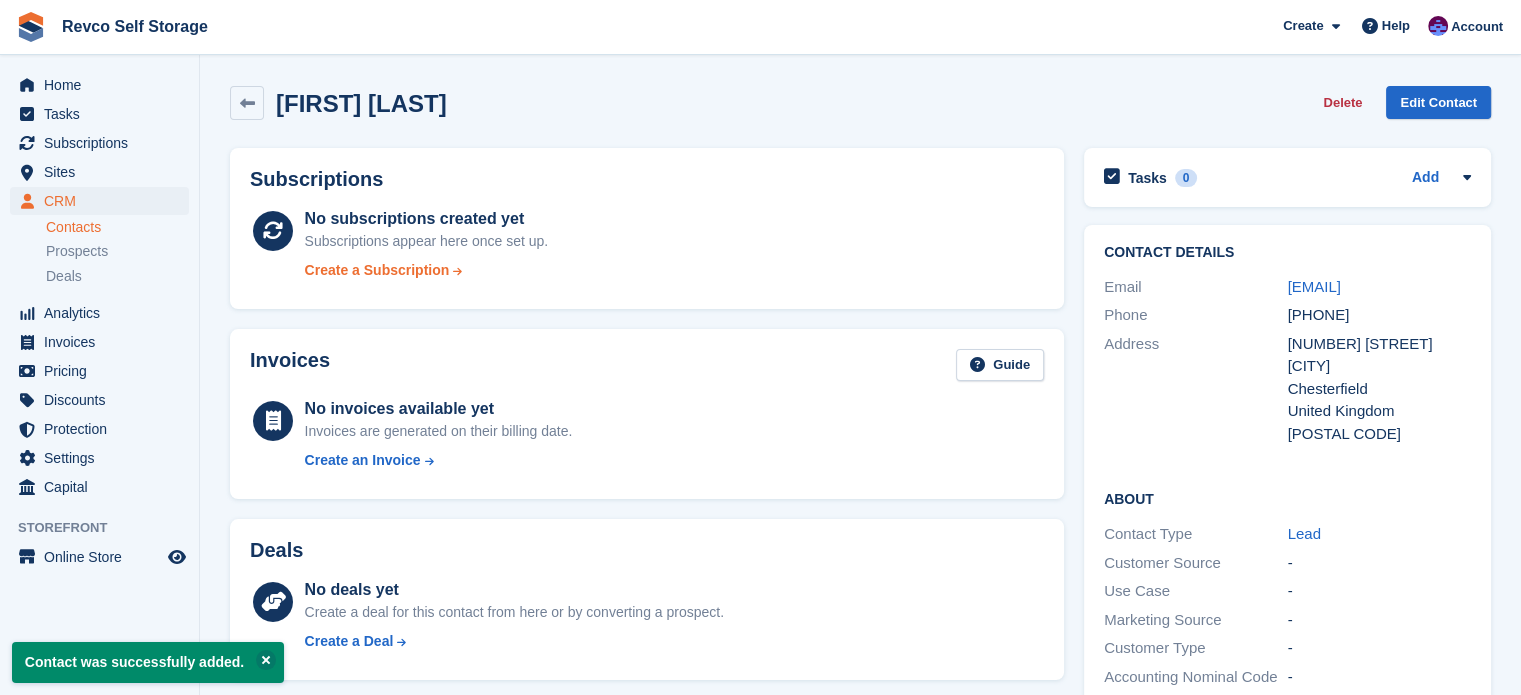 click on "Create a Subscription" at bounding box center [377, 270] 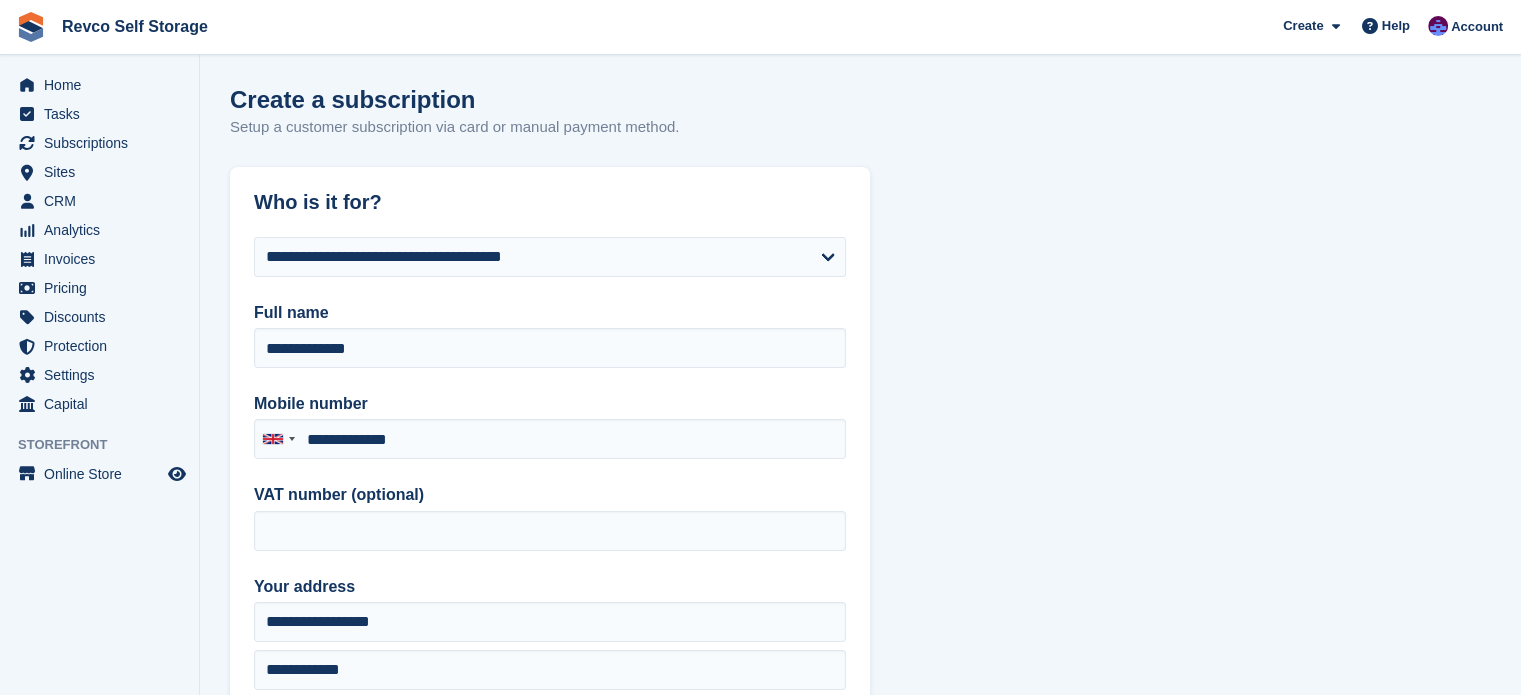 type on "**********" 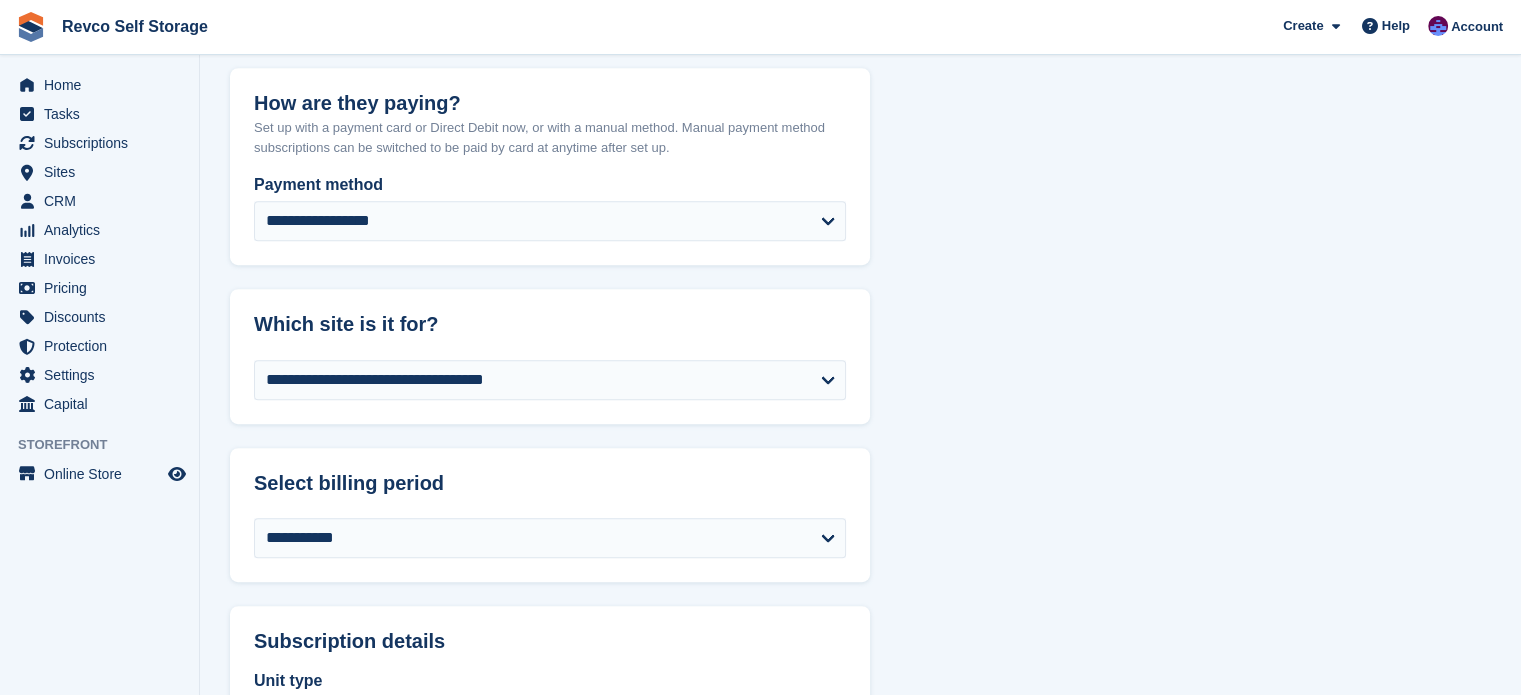scroll, scrollTop: 1000, scrollLeft: 0, axis: vertical 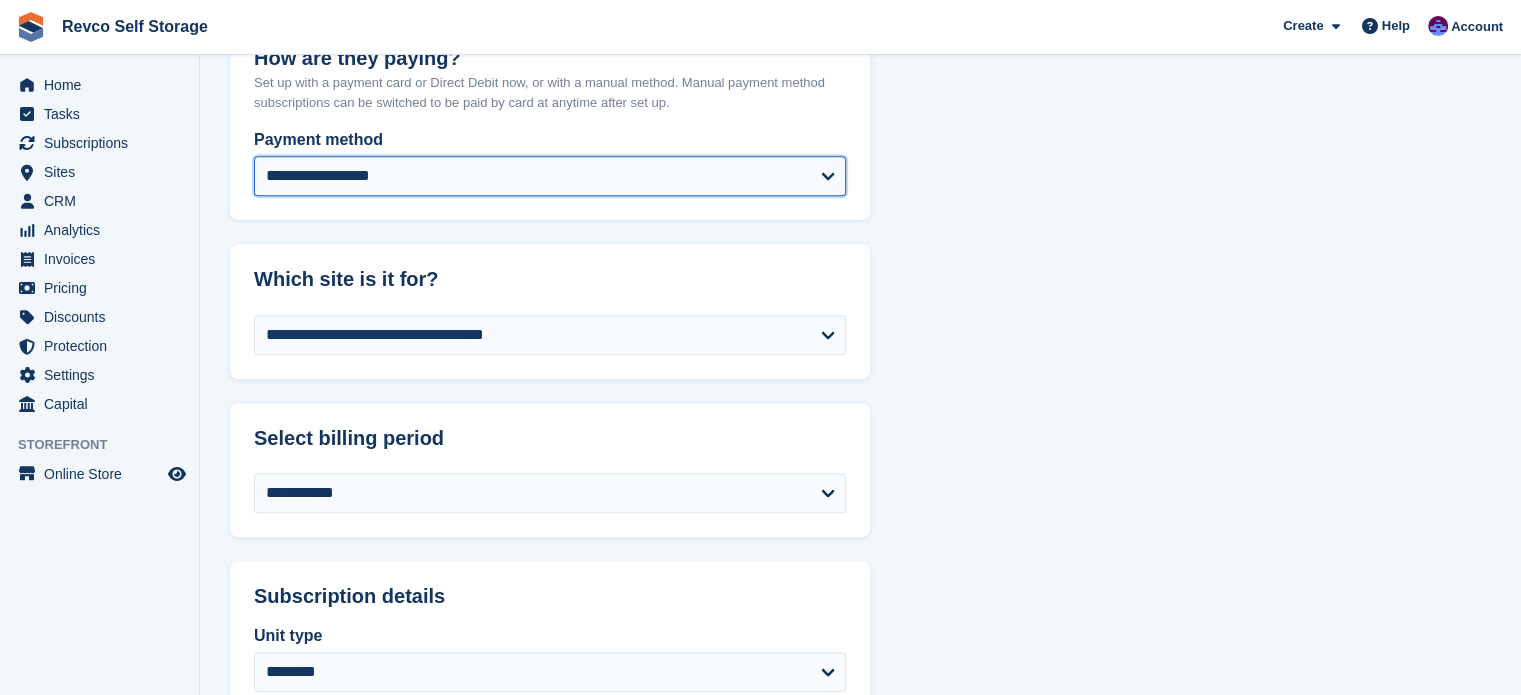 click on "**********" at bounding box center (550, 176) 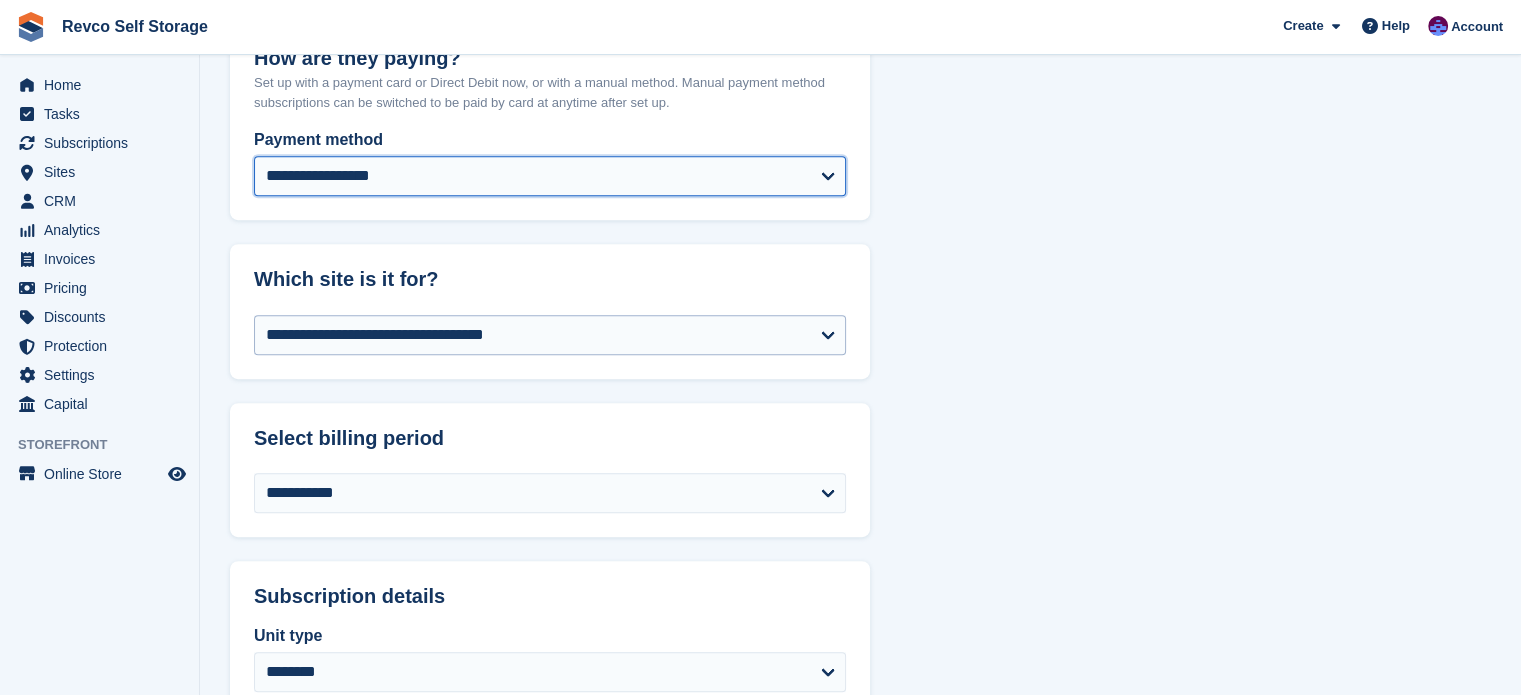 select on "******" 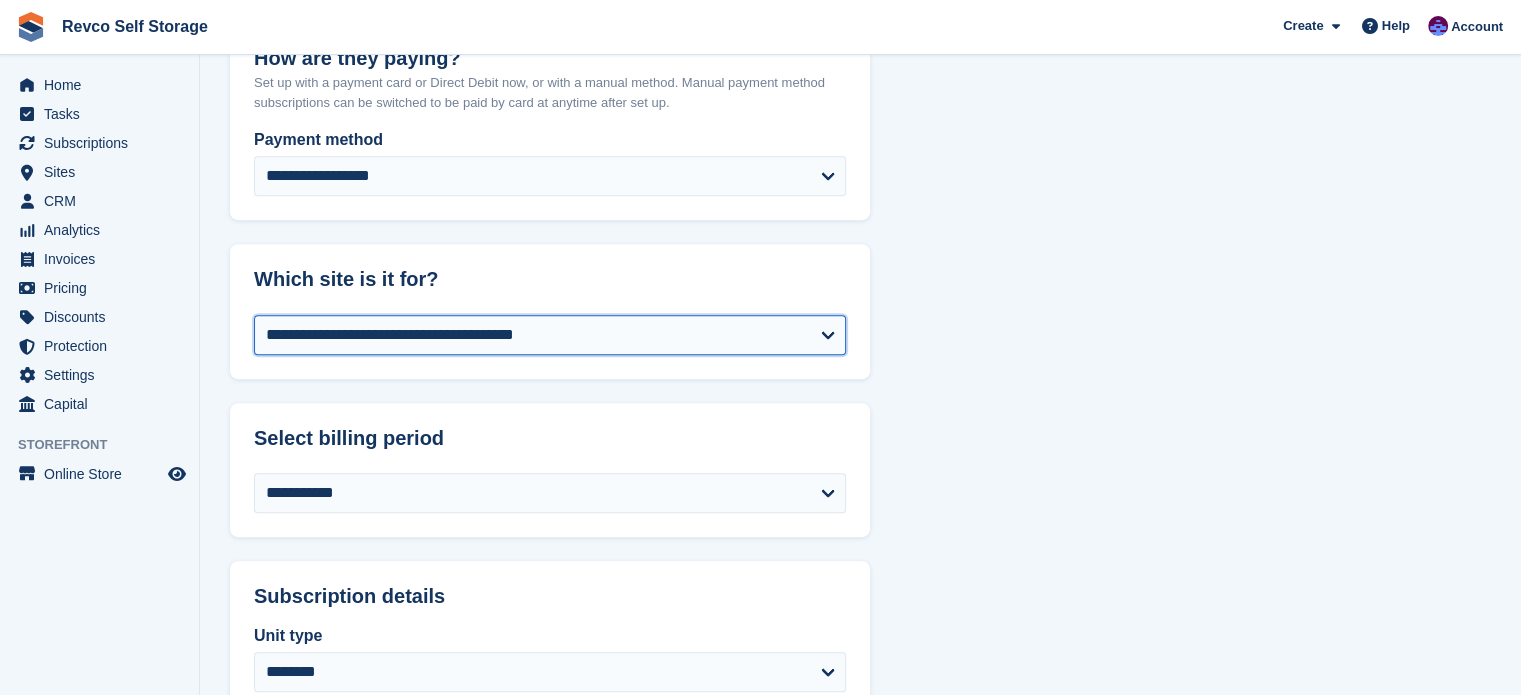 click on "**********" at bounding box center [550, 335] 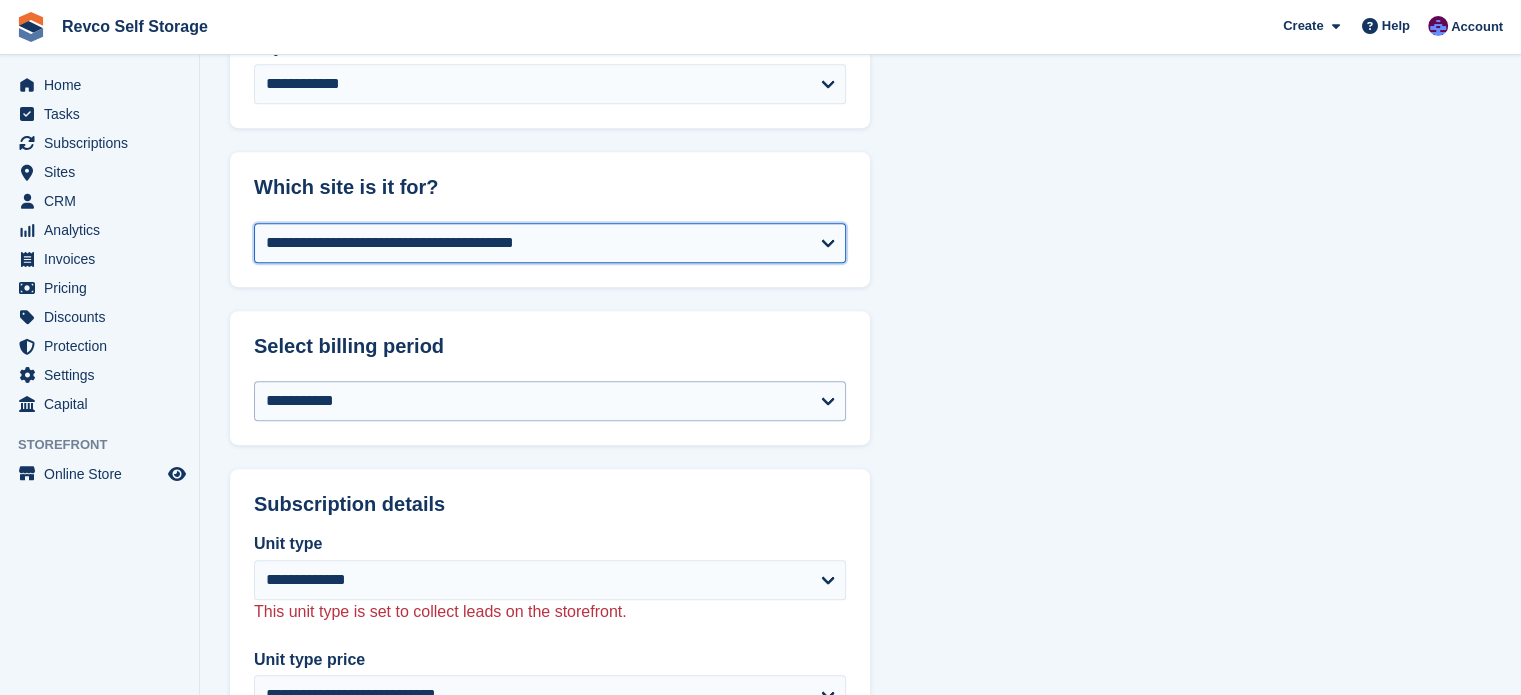 scroll, scrollTop: 1200, scrollLeft: 0, axis: vertical 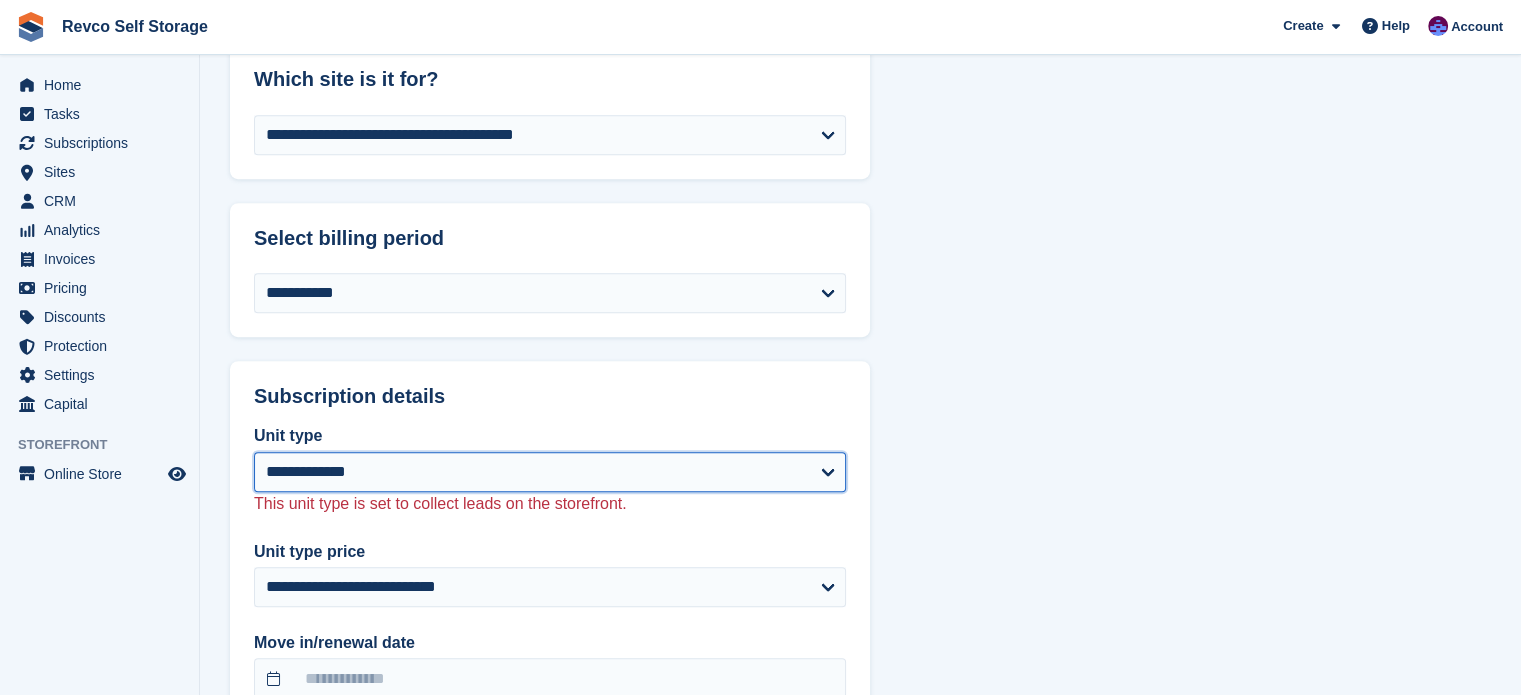 click on "**********" at bounding box center (550, 472) 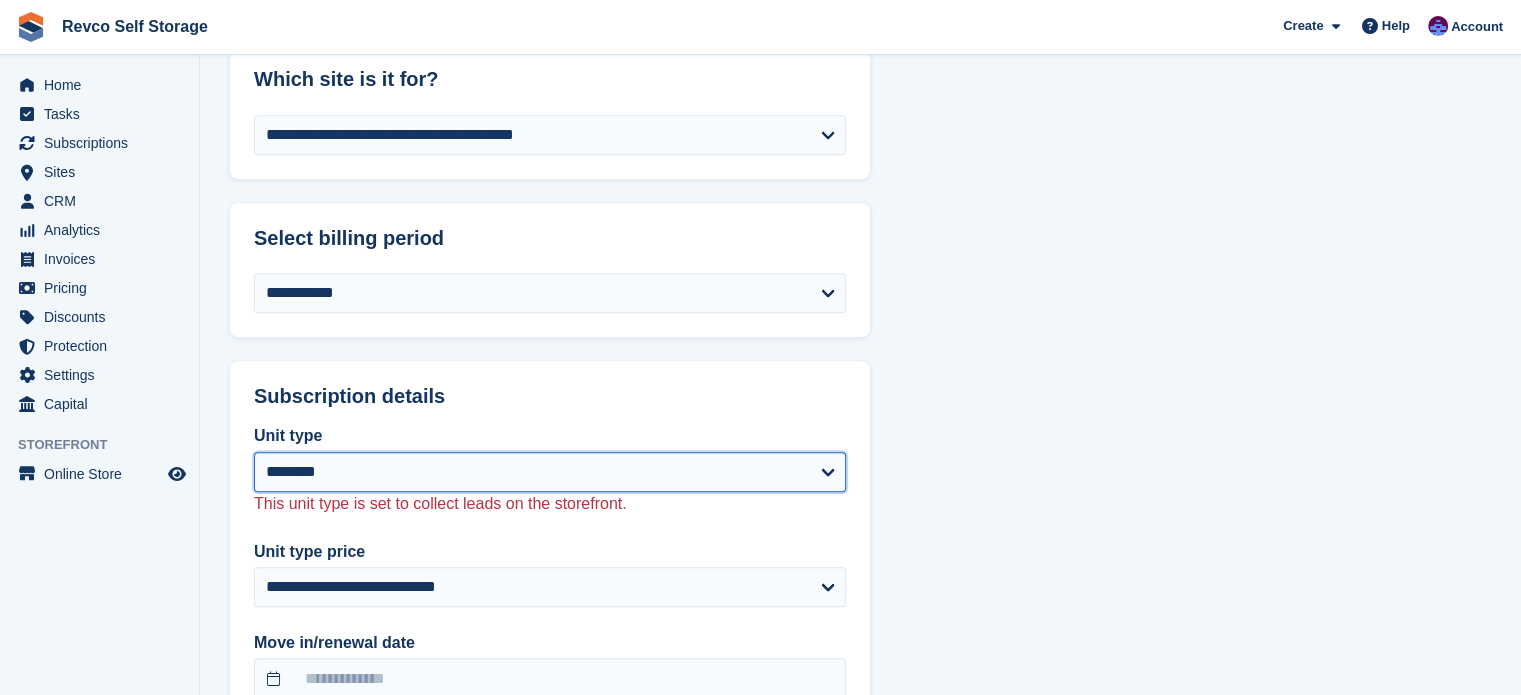 click on "**********" at bounding box center (550, 472) 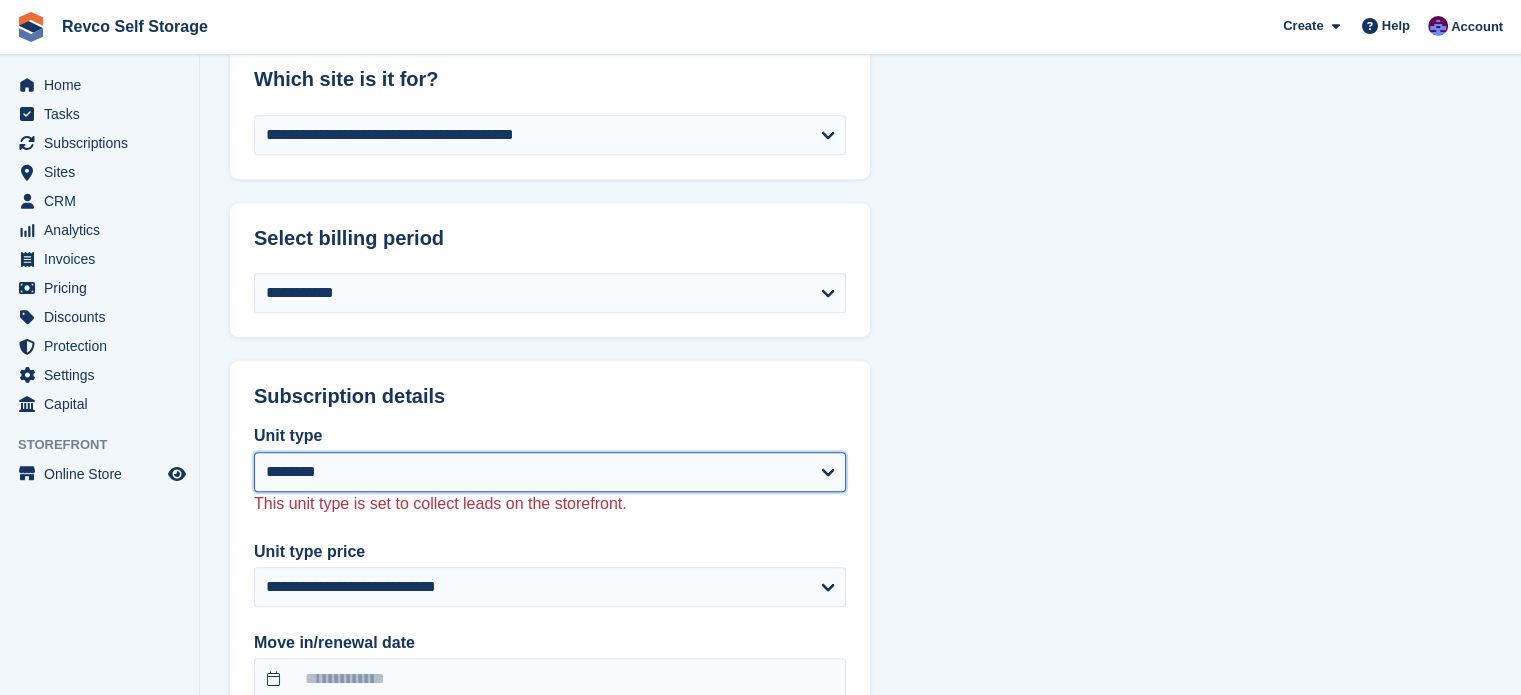 select on "******" 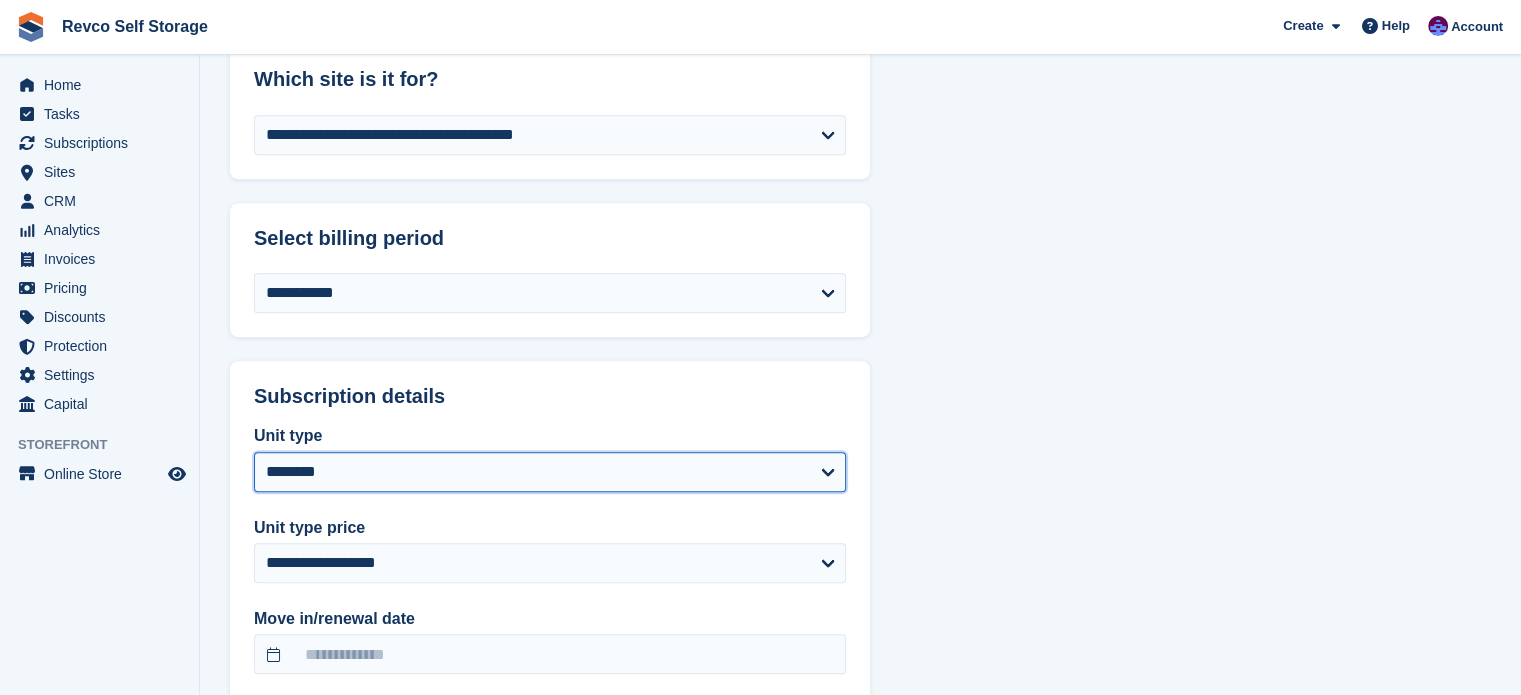 scroll, scrollTop: 1300, scrollLeft: 0, axis: vertical 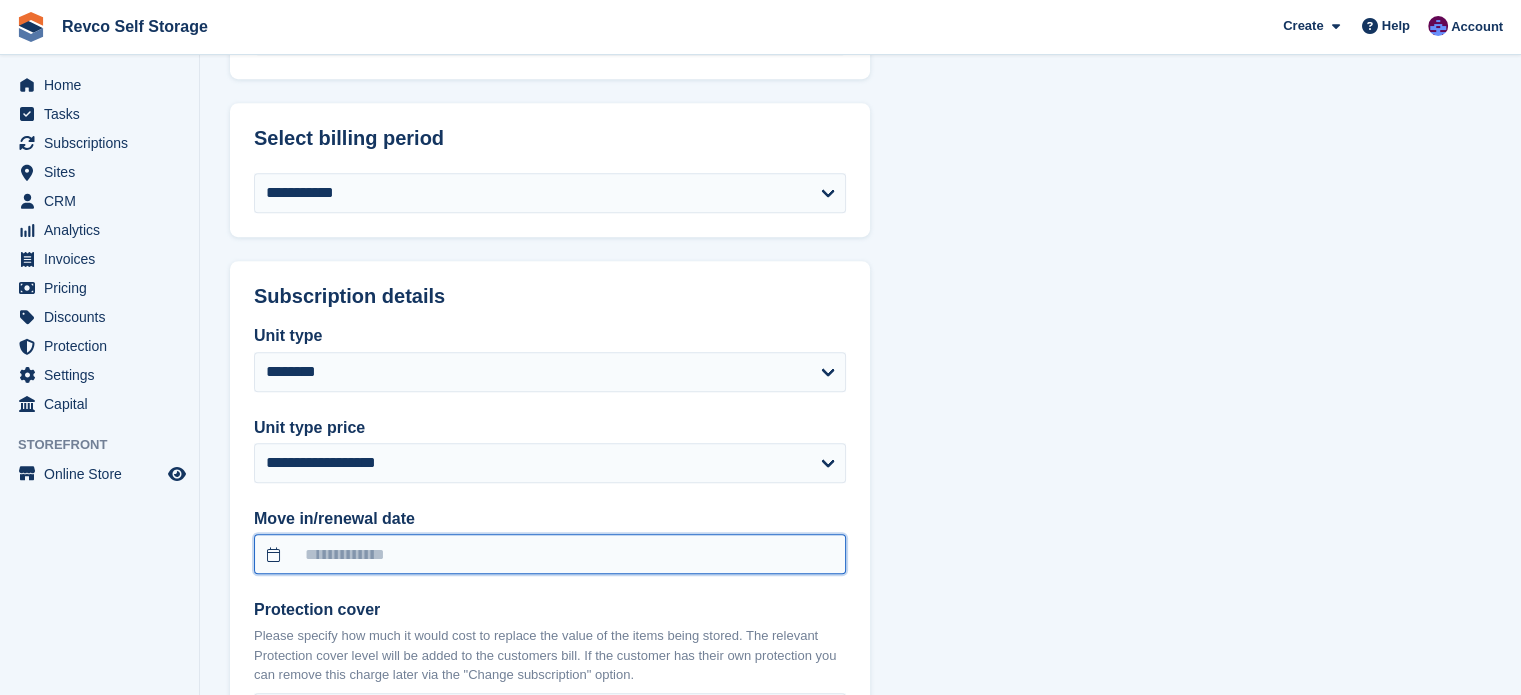 click at bounding box center [550, 554] 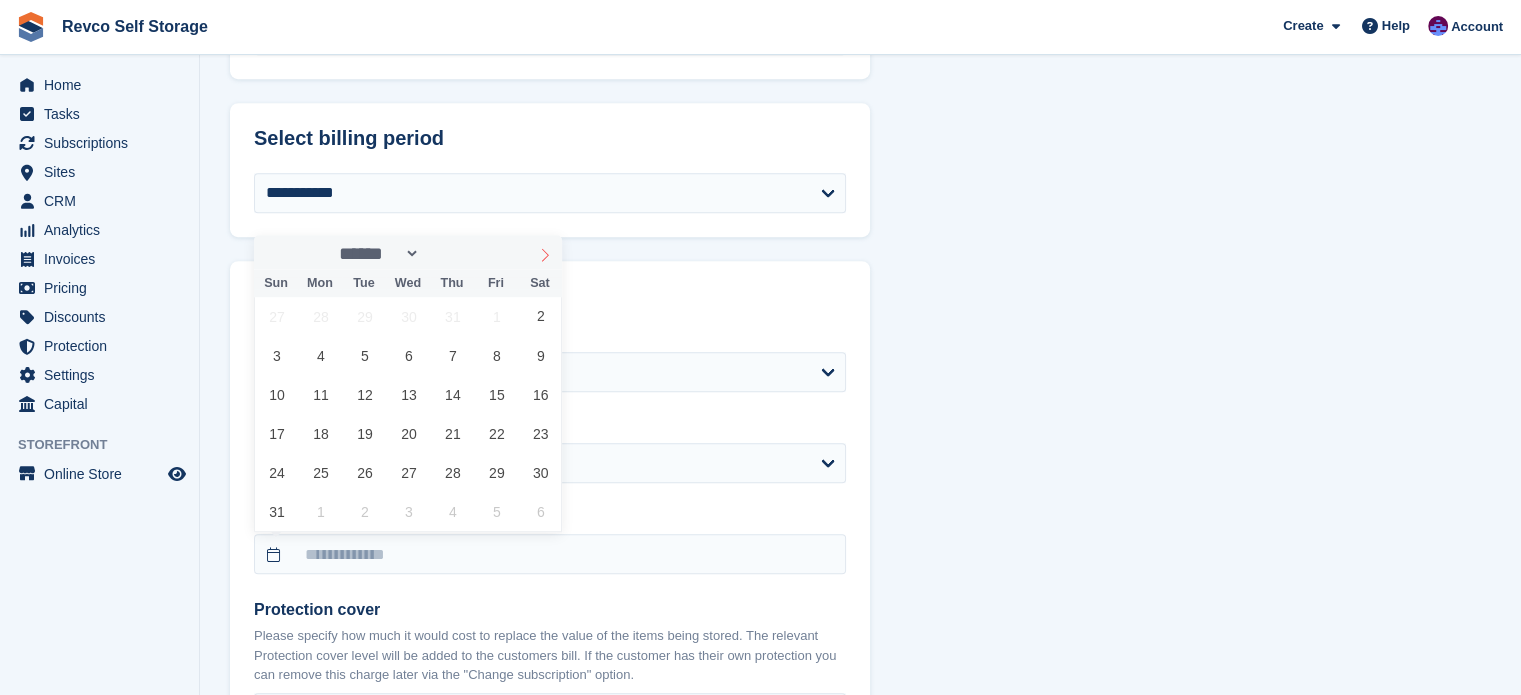 click 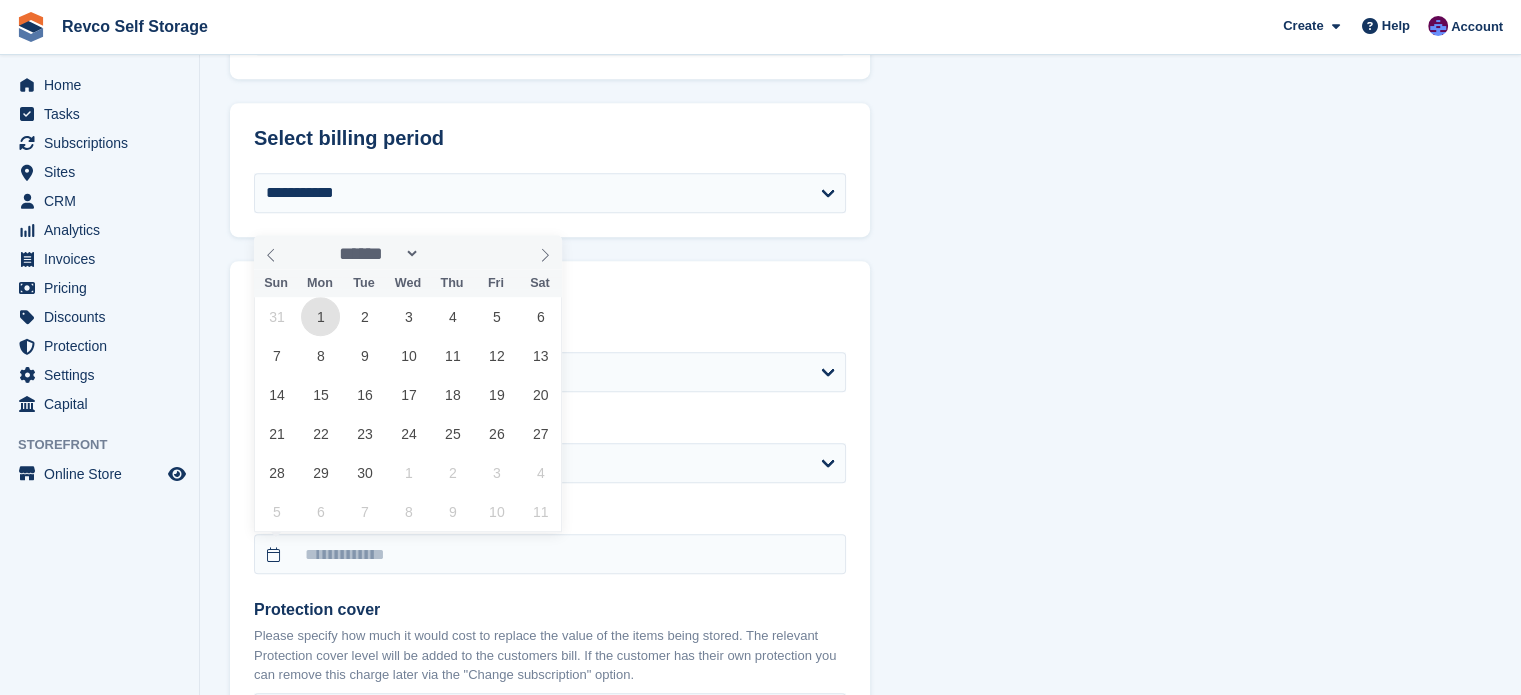 click on "1" at bounding box center (320, 316) 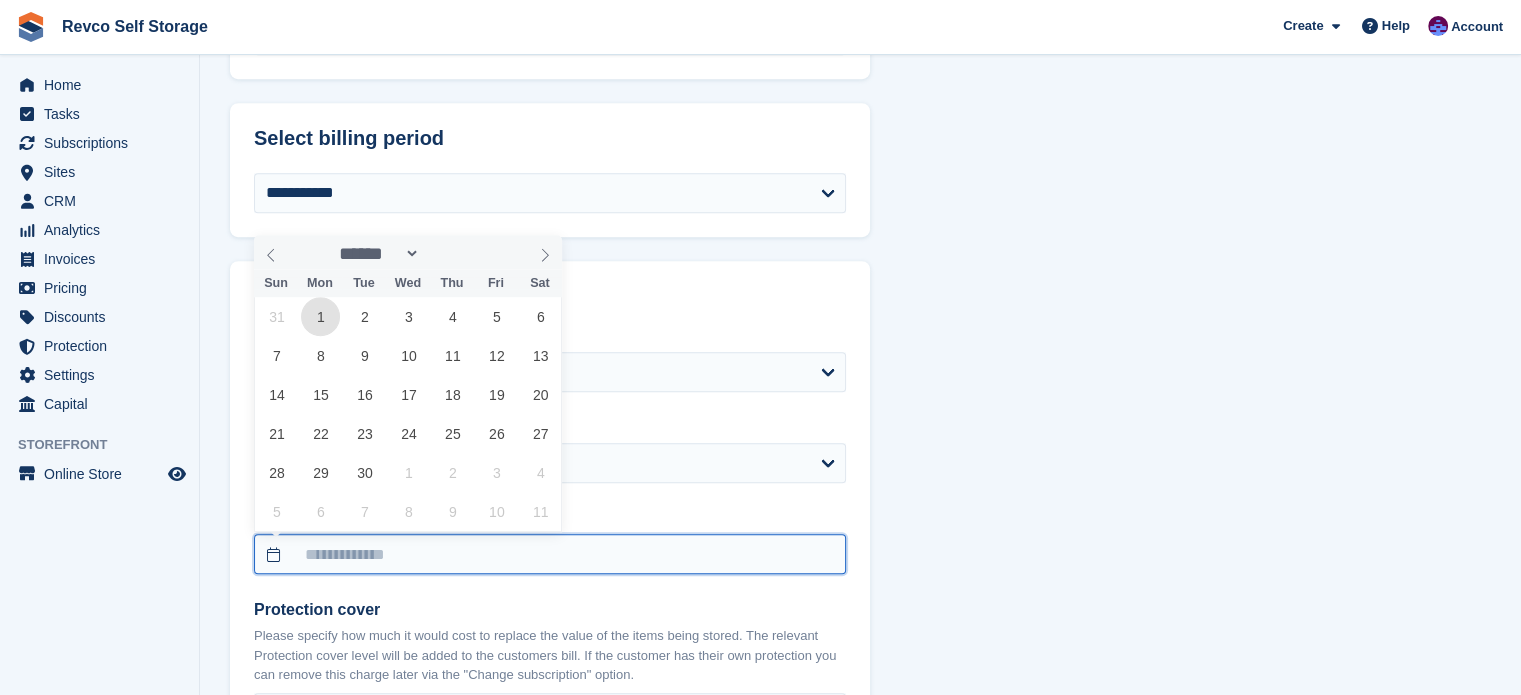 type on "**********" 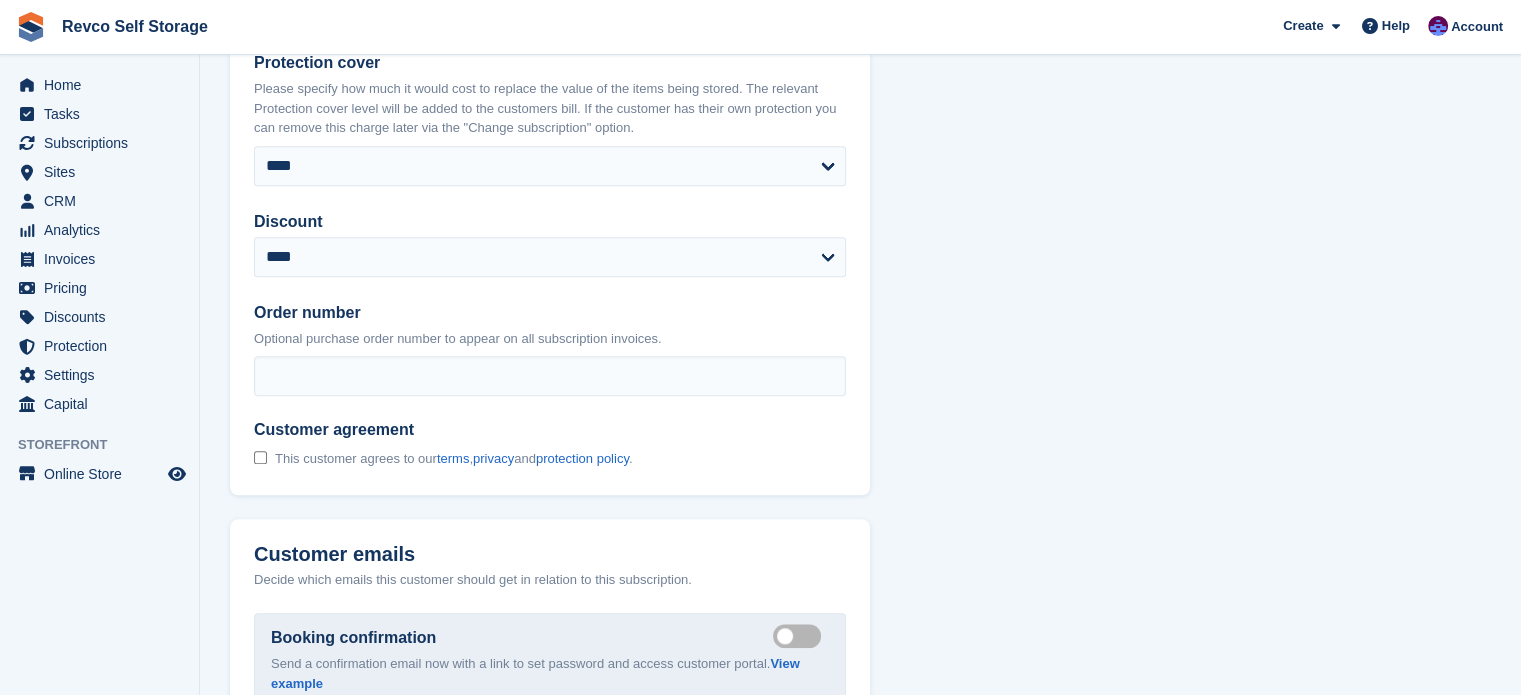 scroll, scrollTop: 2000, scrollLeft: 0, axis: vertical 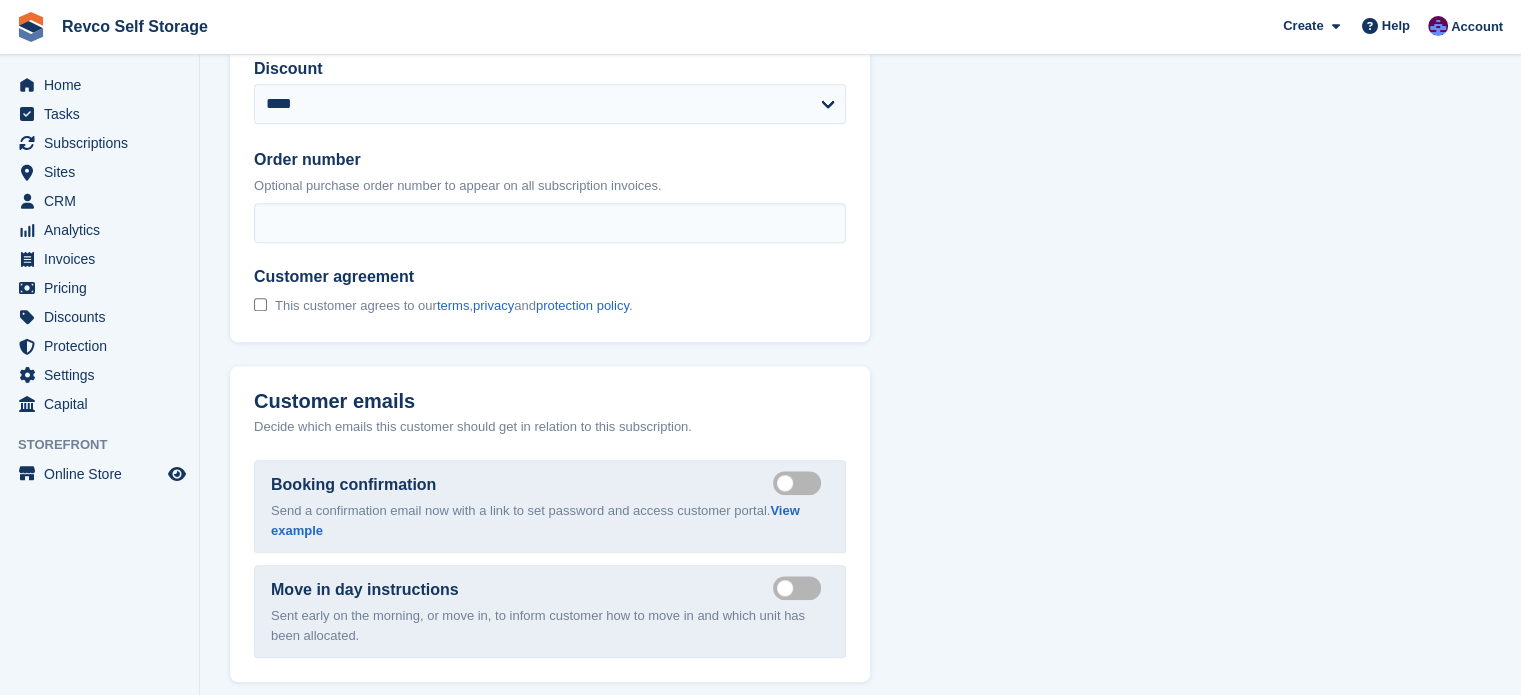 click on "Send booking confirmation email" at bounding box center (801, 482) 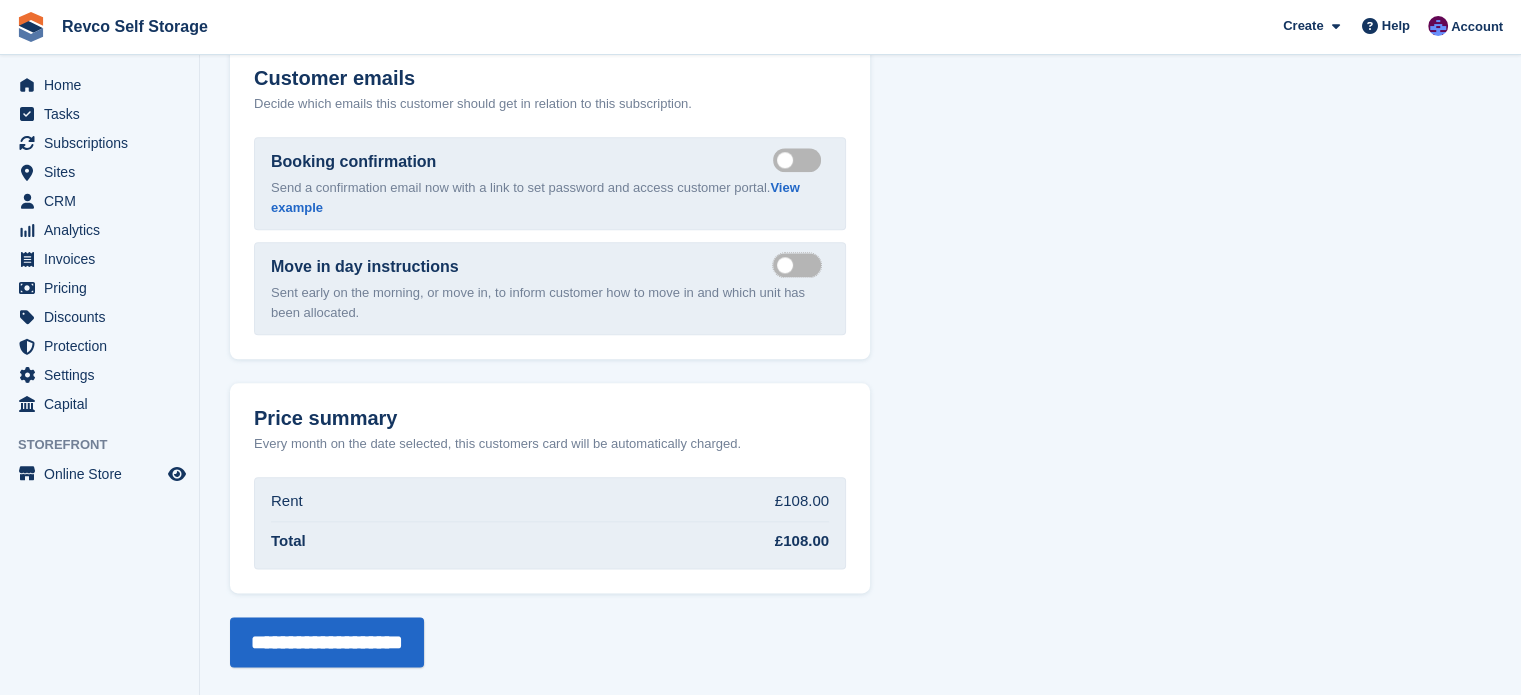 scroll, scrollTop: 2324, scrollLeft: 0, axis: vertical 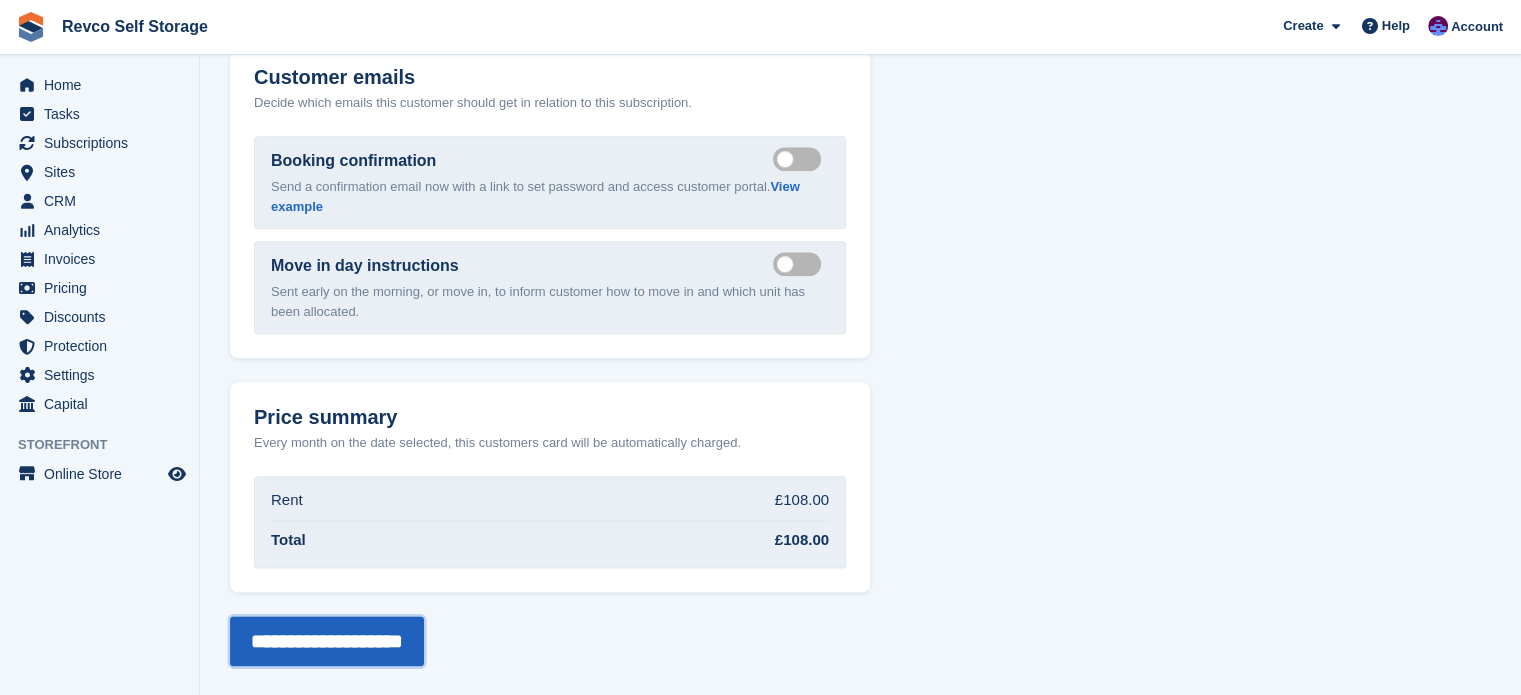 click on "**********" at bounding box center (327, 641) 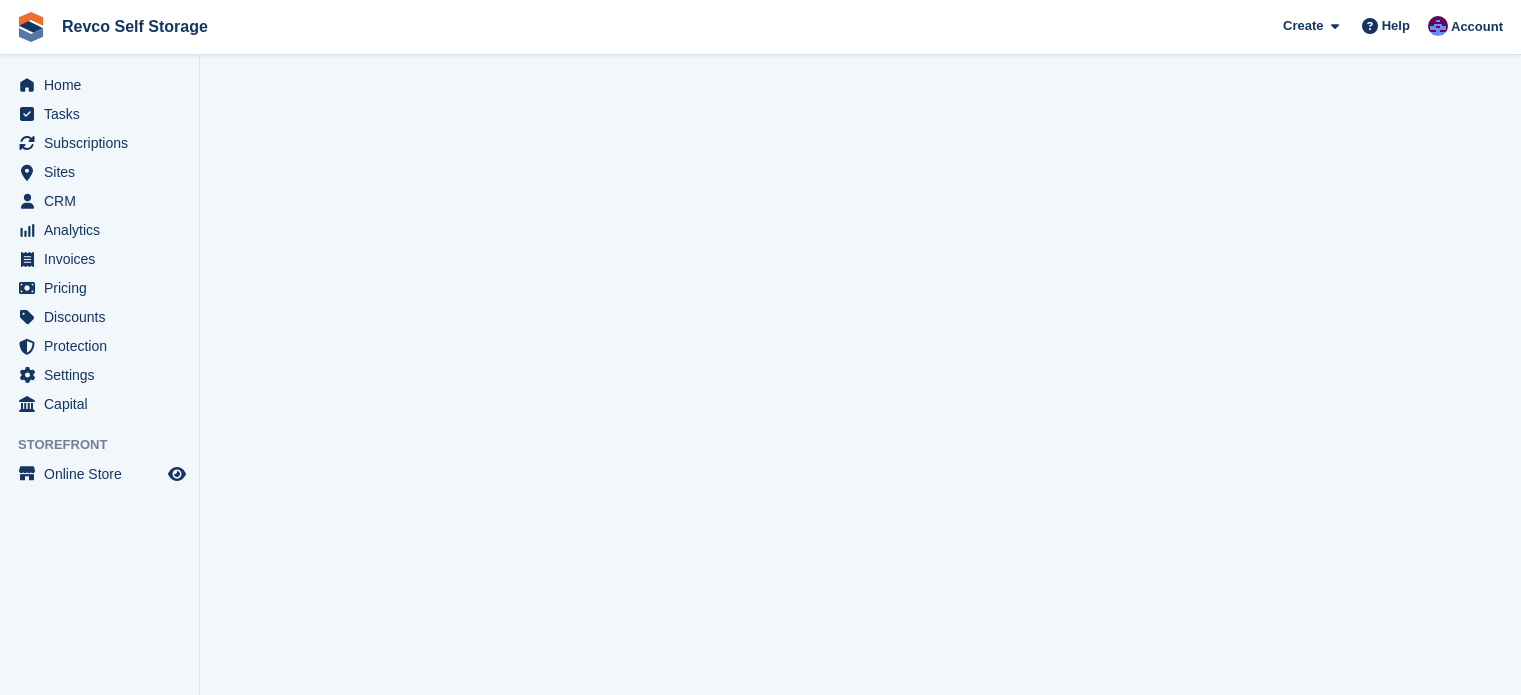 scroll, scrollTop: 0, scrollLeft: 0, axis: both 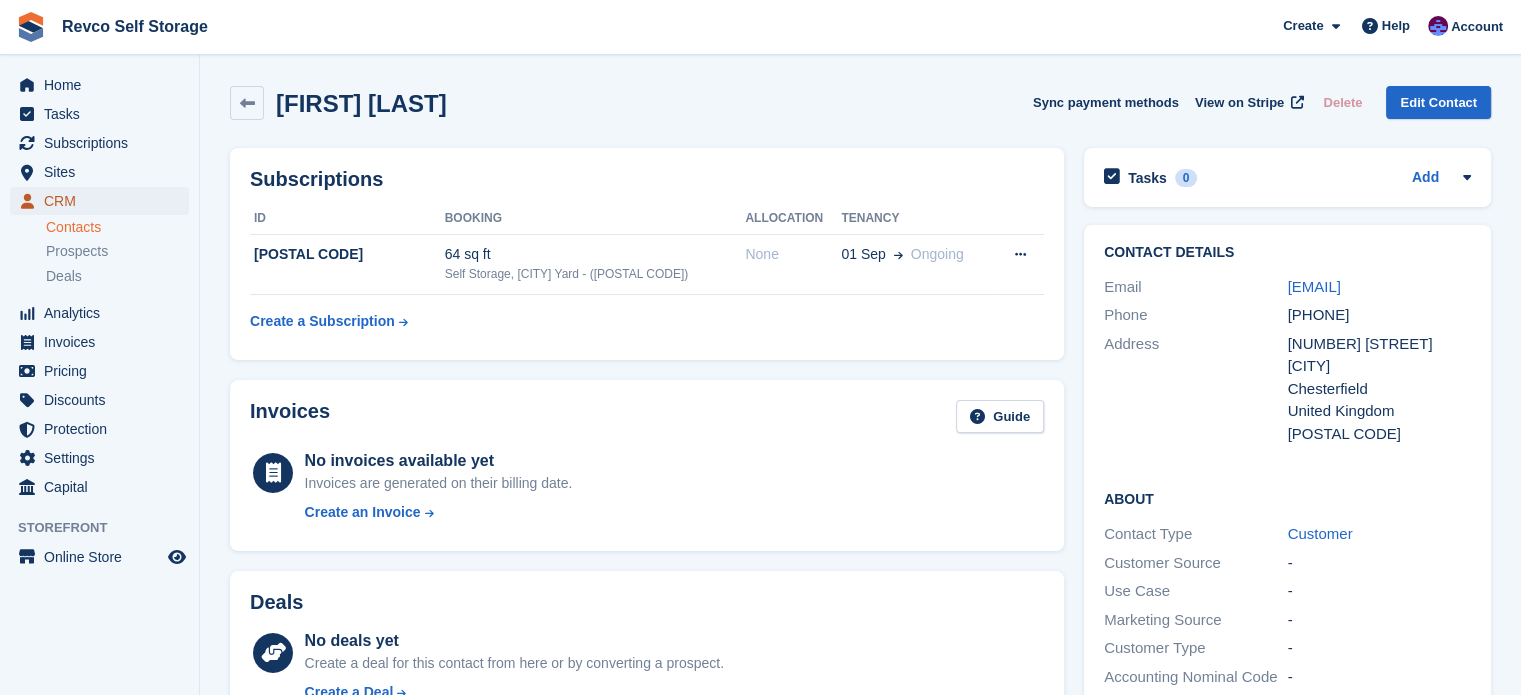 click on "CRM" at bounding box center [104, 201] 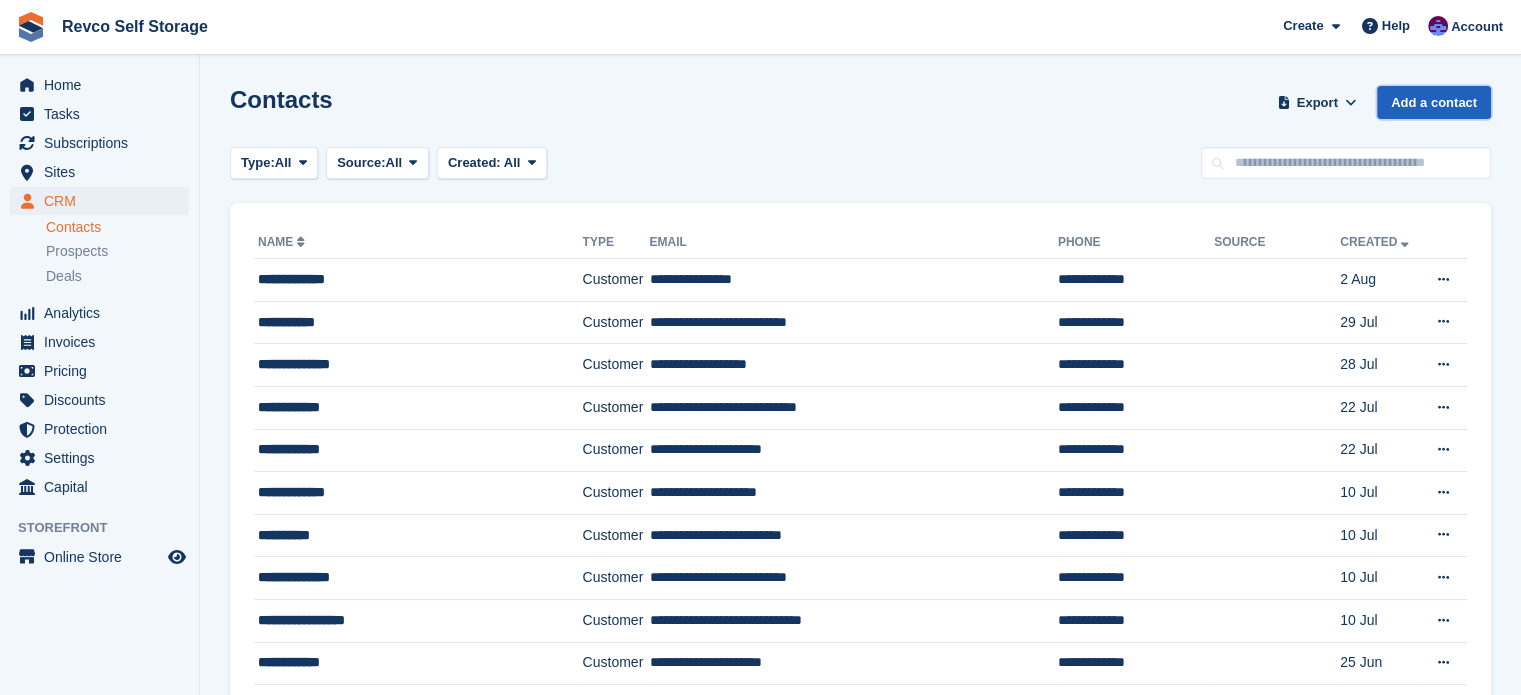 click on "Add a contact" at bounding box center (1434, 102) 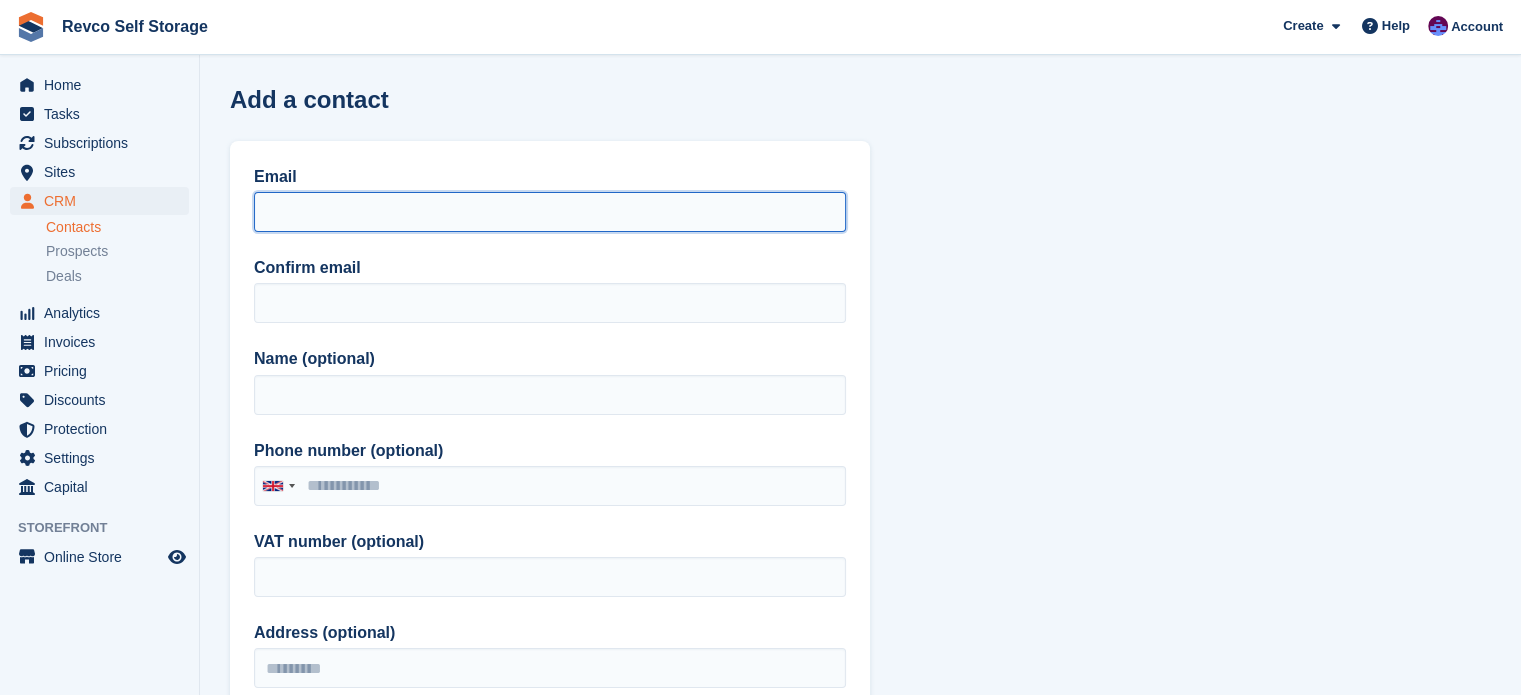 click on "Email" at bounding box center [550, 212] 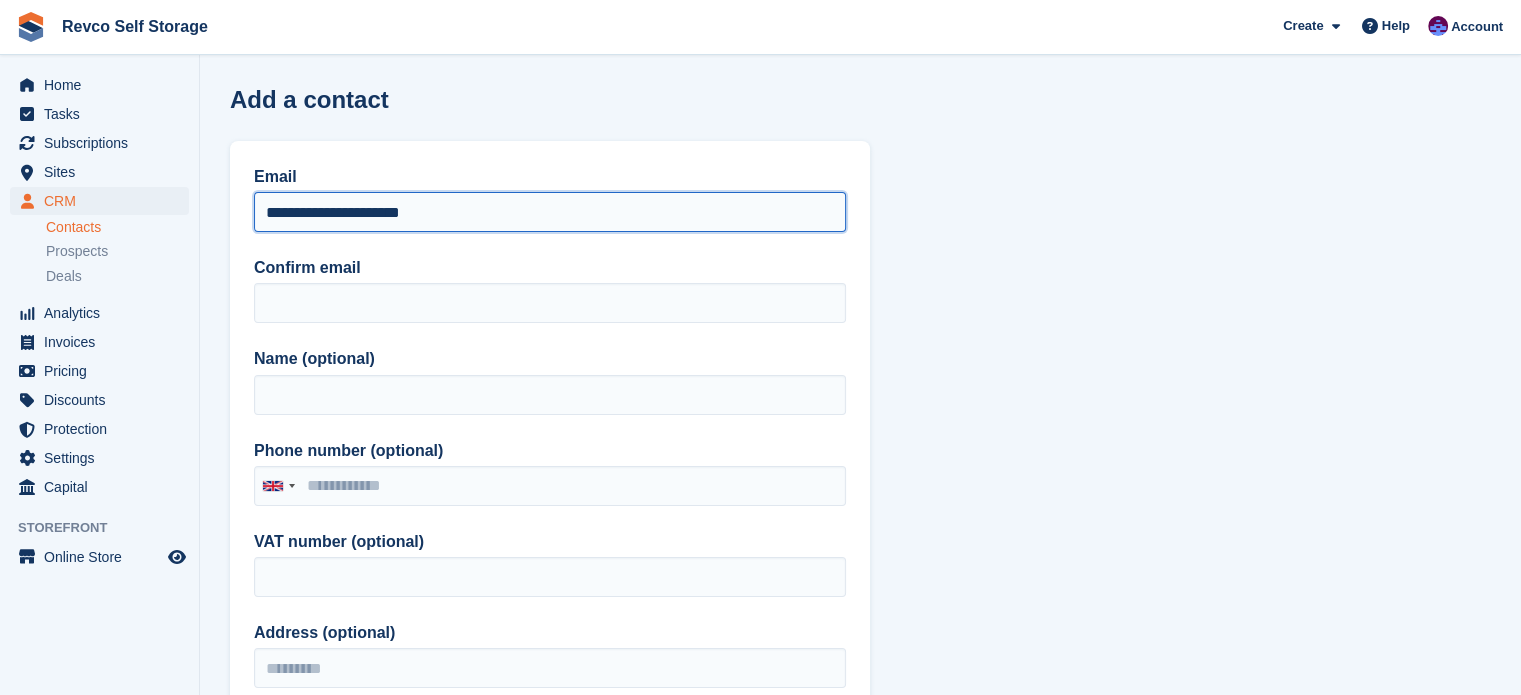 type on "**********" 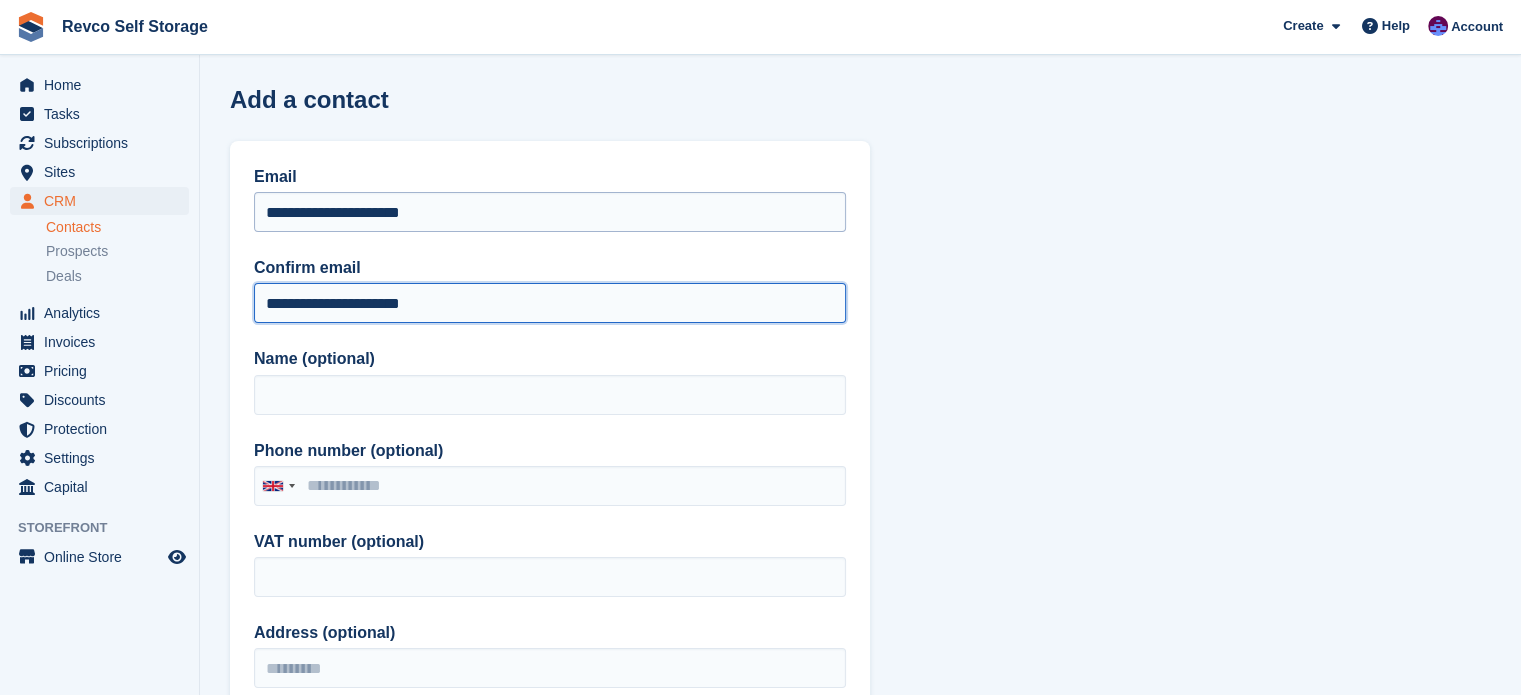 type on "**********" 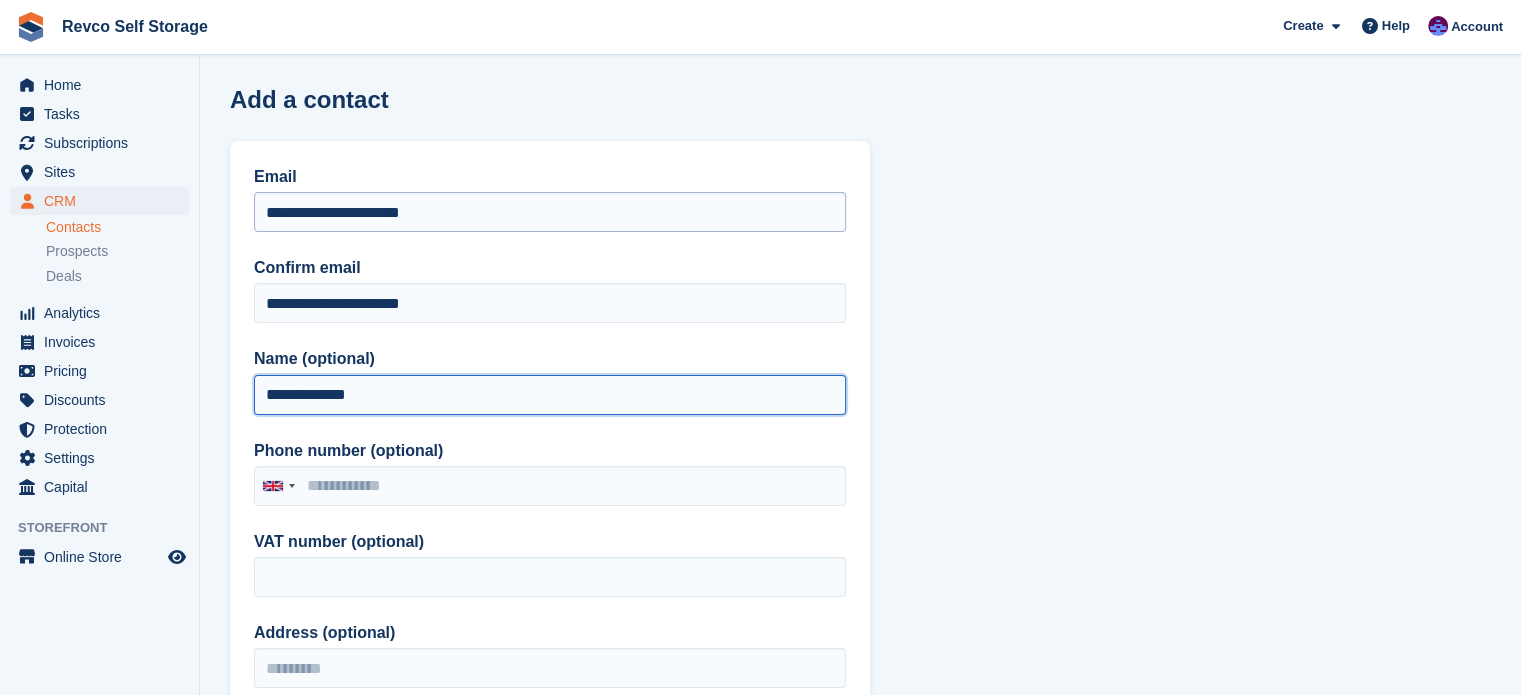 type on "**********" 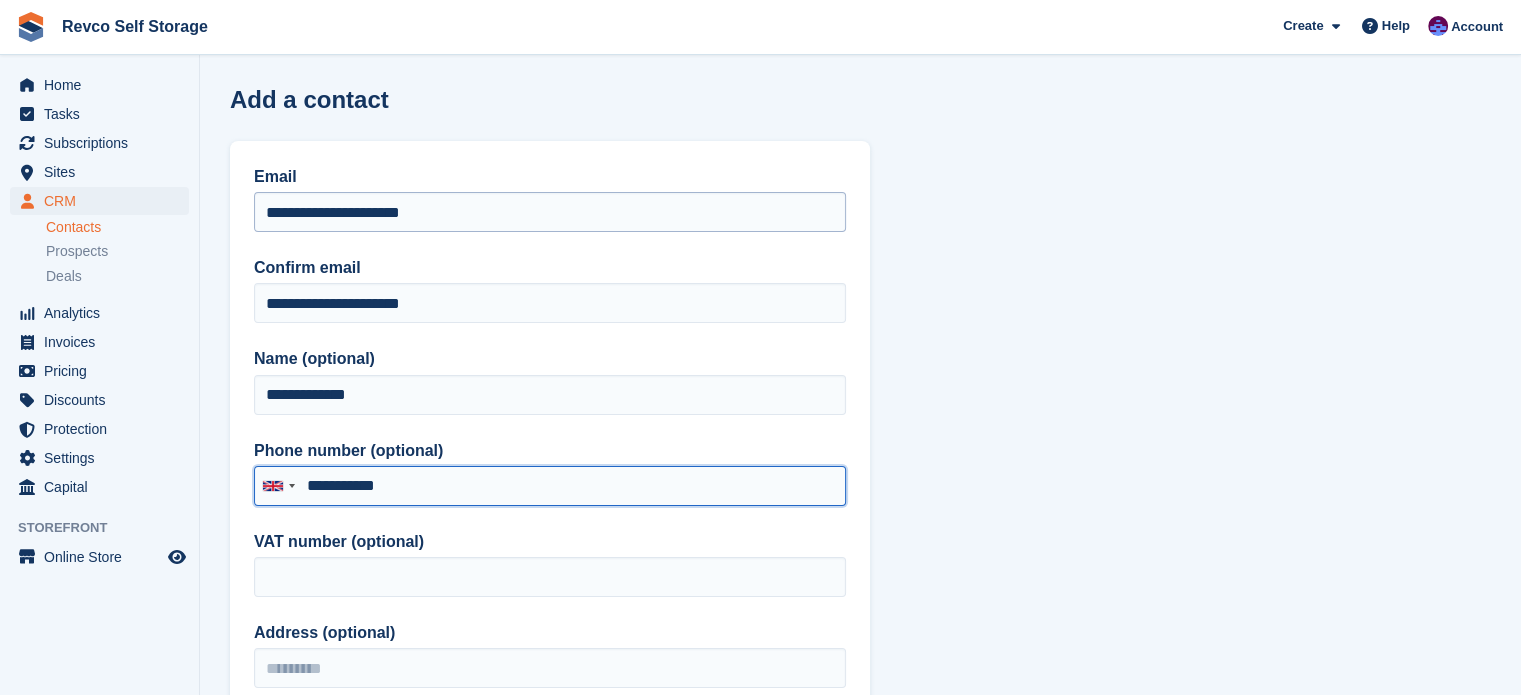 type on "**********" 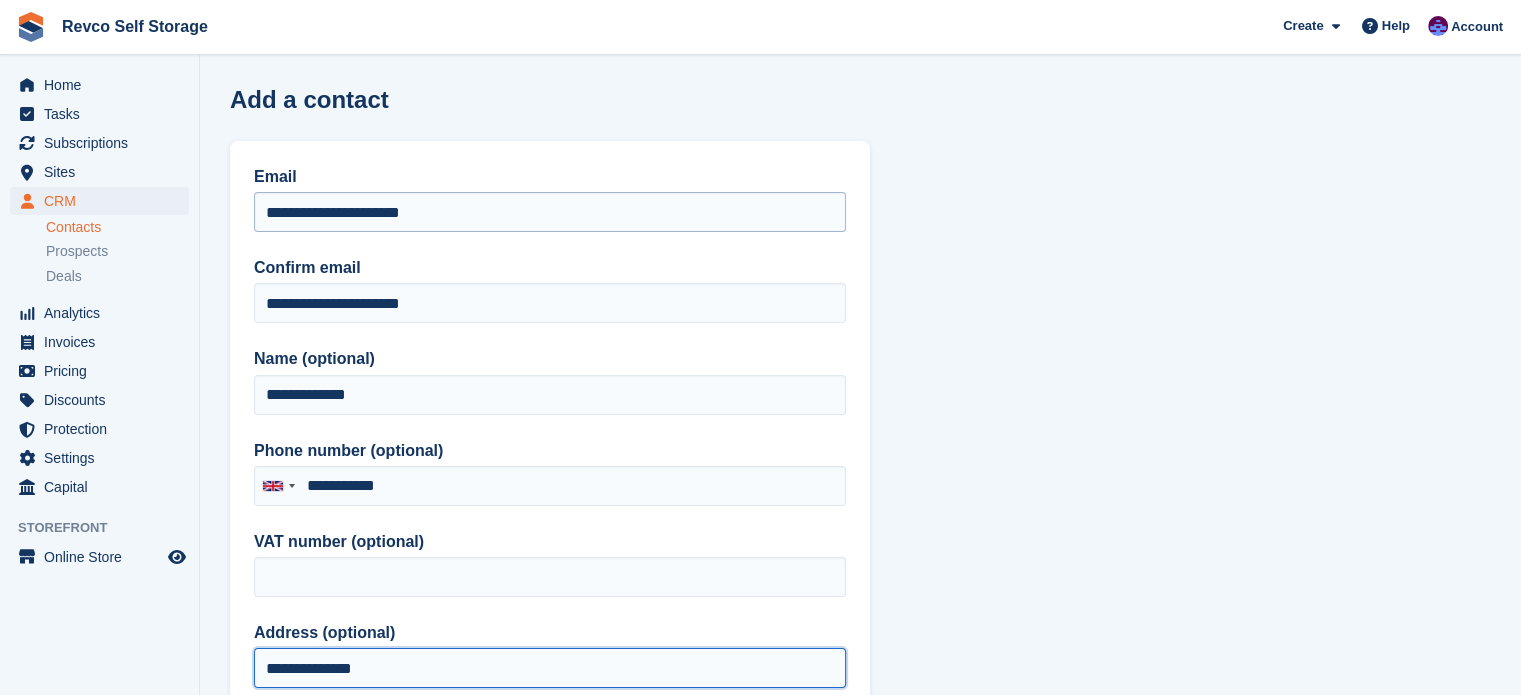 type on "**********" 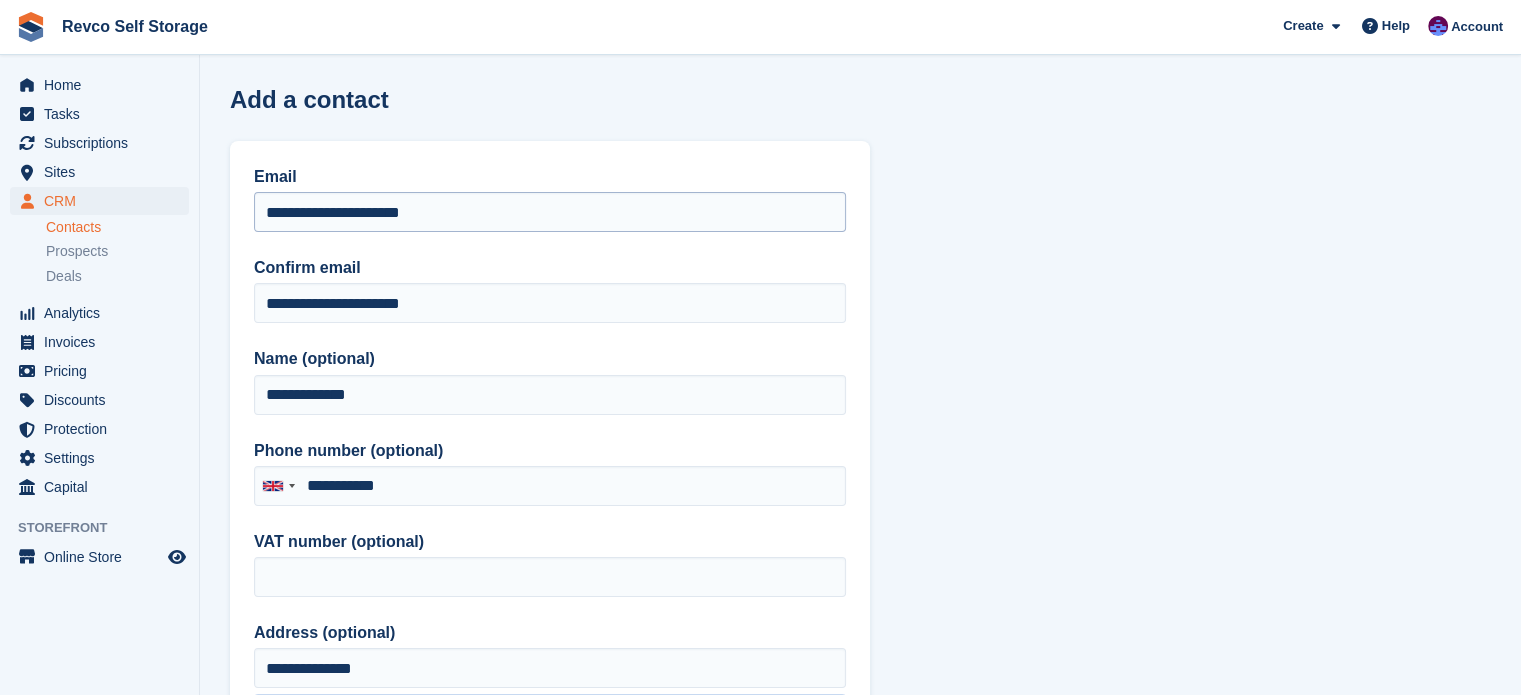 scroll, scrollTop: 341, scrollLeft: 0, axis: vertical 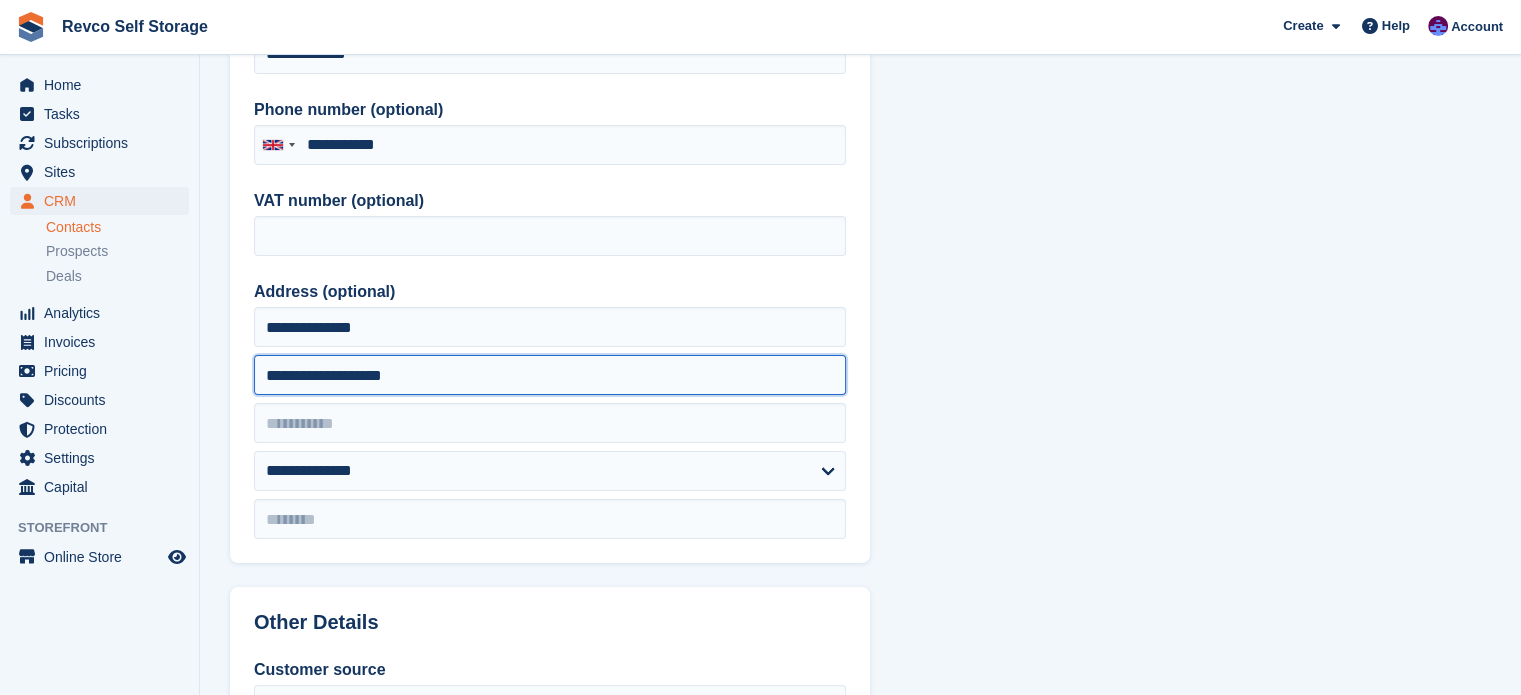 type on "**********" 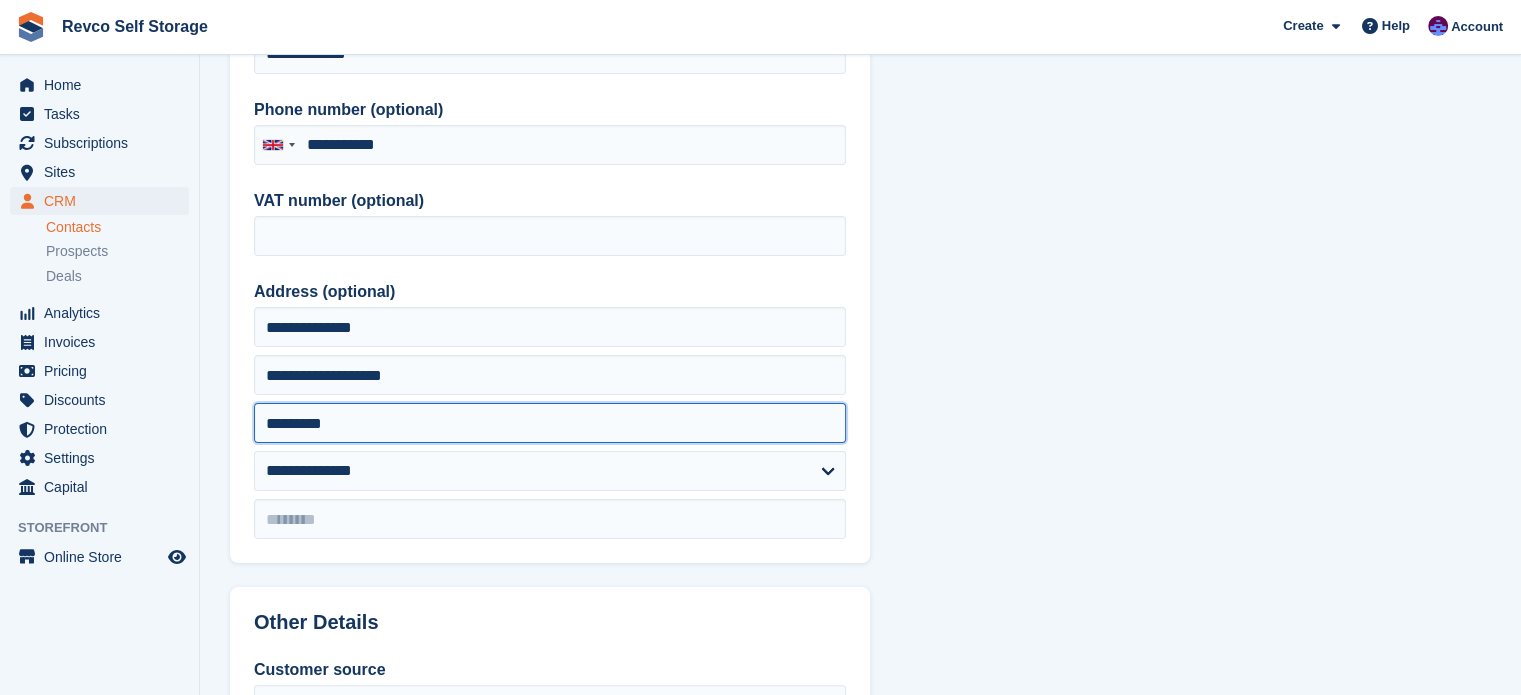 type on "*********" 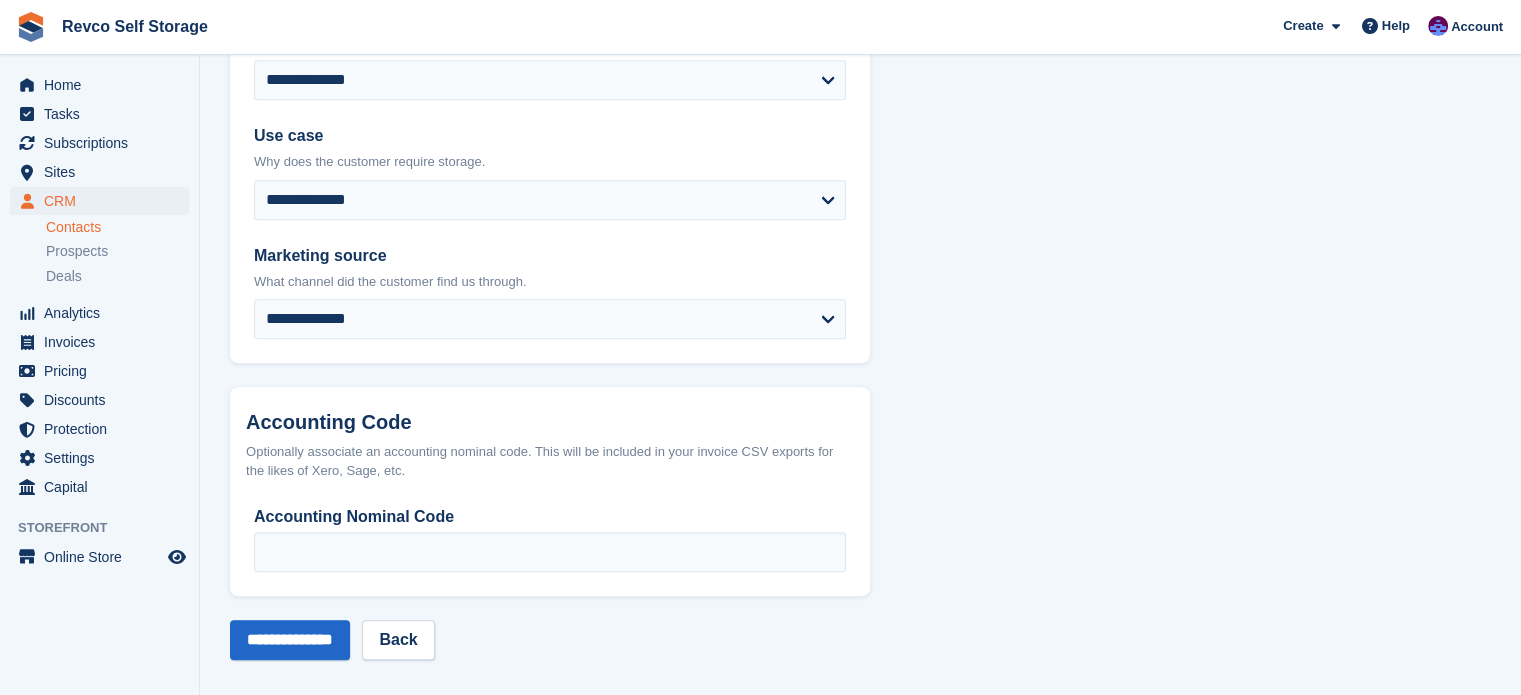 scroll, scrollTop: 1068, scrollLeft: 0, axis: vertical 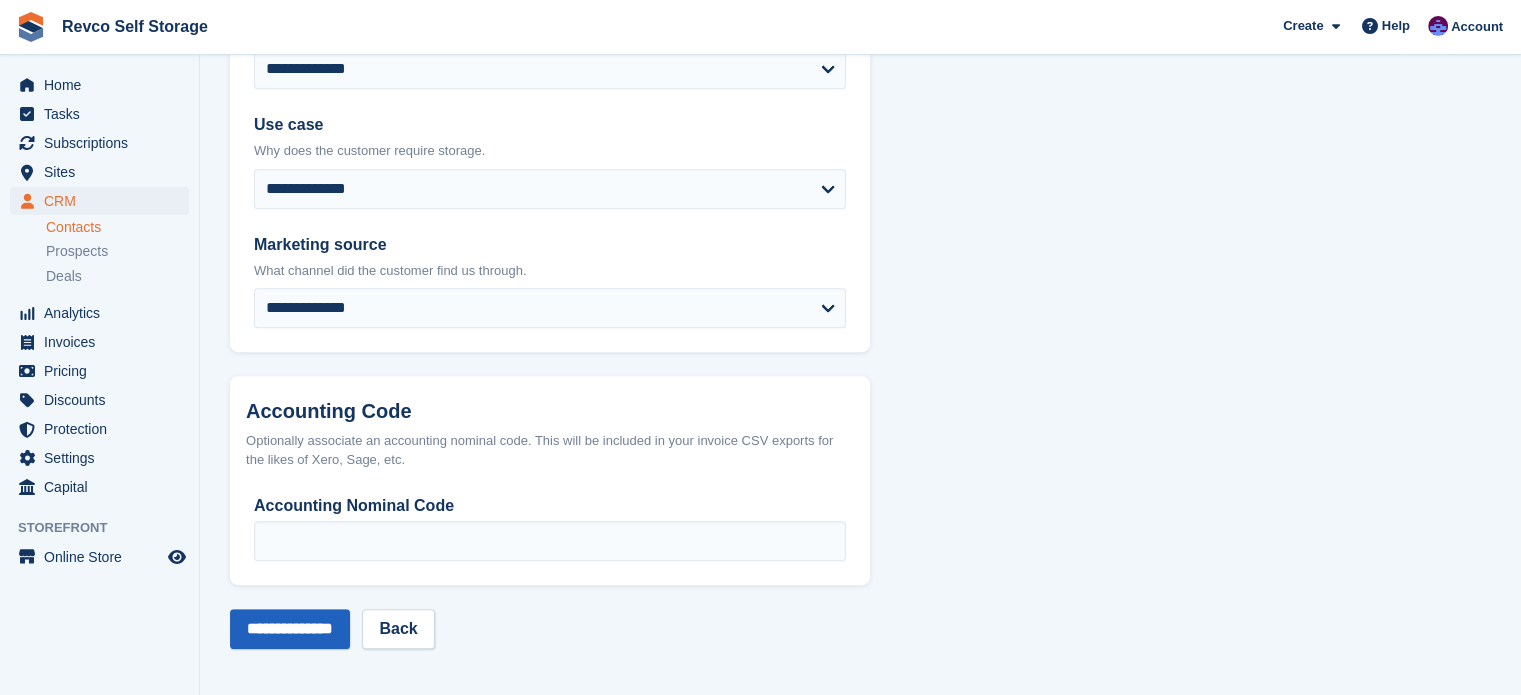 type on "*******" 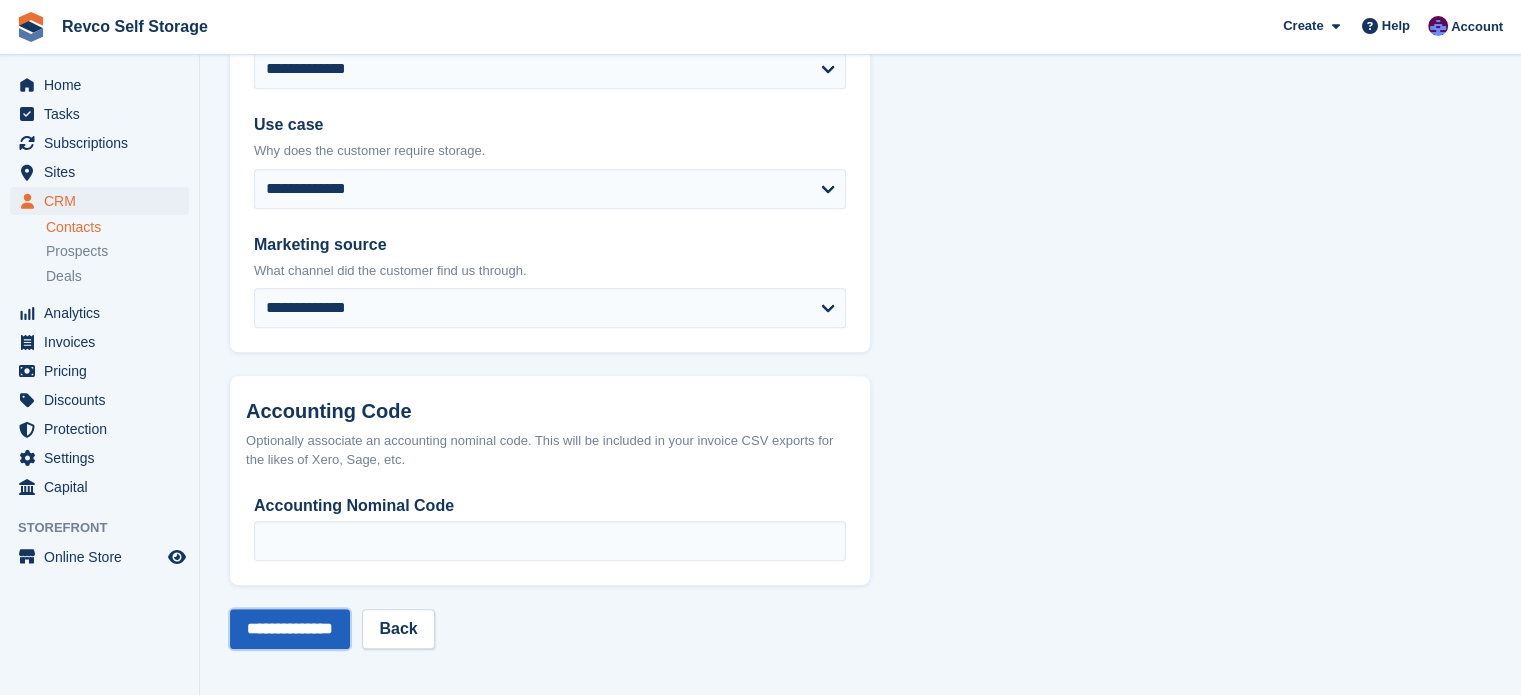 click on "**********" at bounding box center [290, 629] 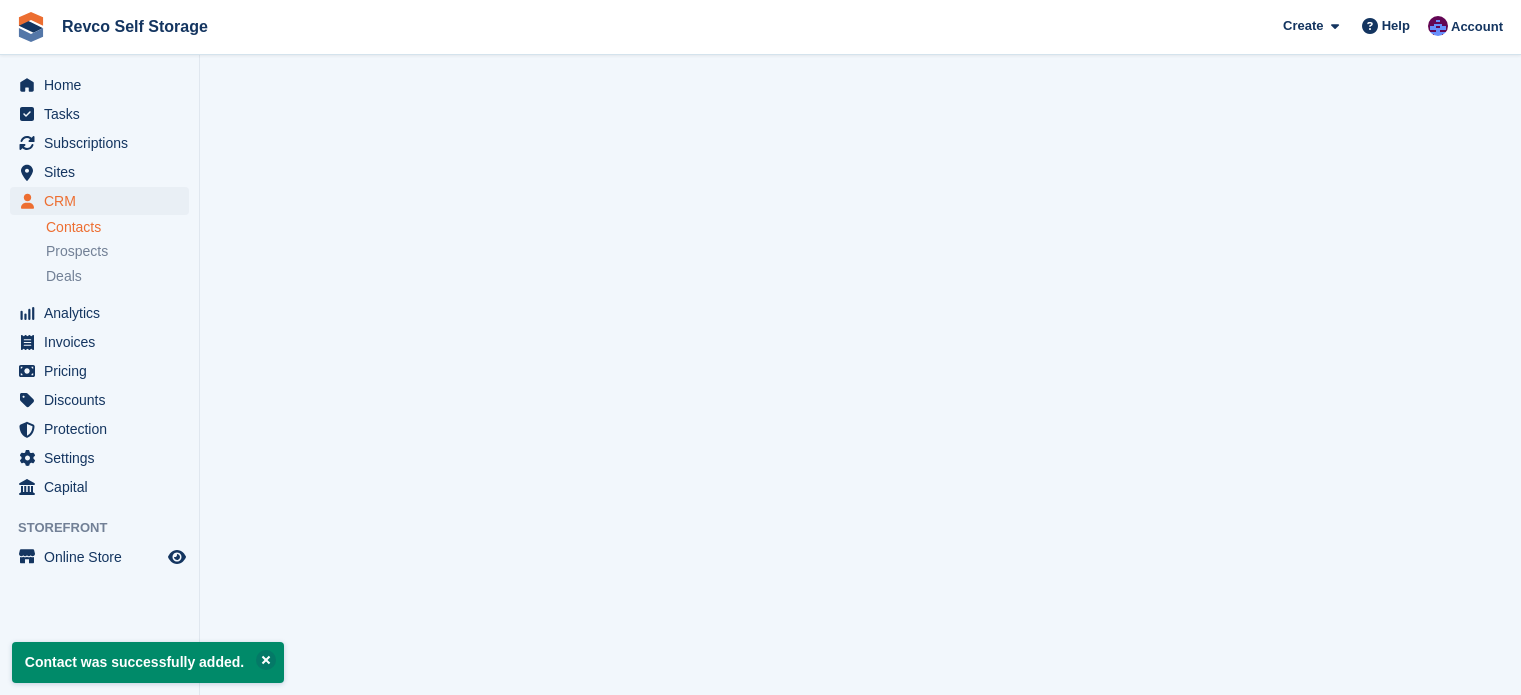 scroll, scrollTop: 0, scrollLeft: 0, axis: both 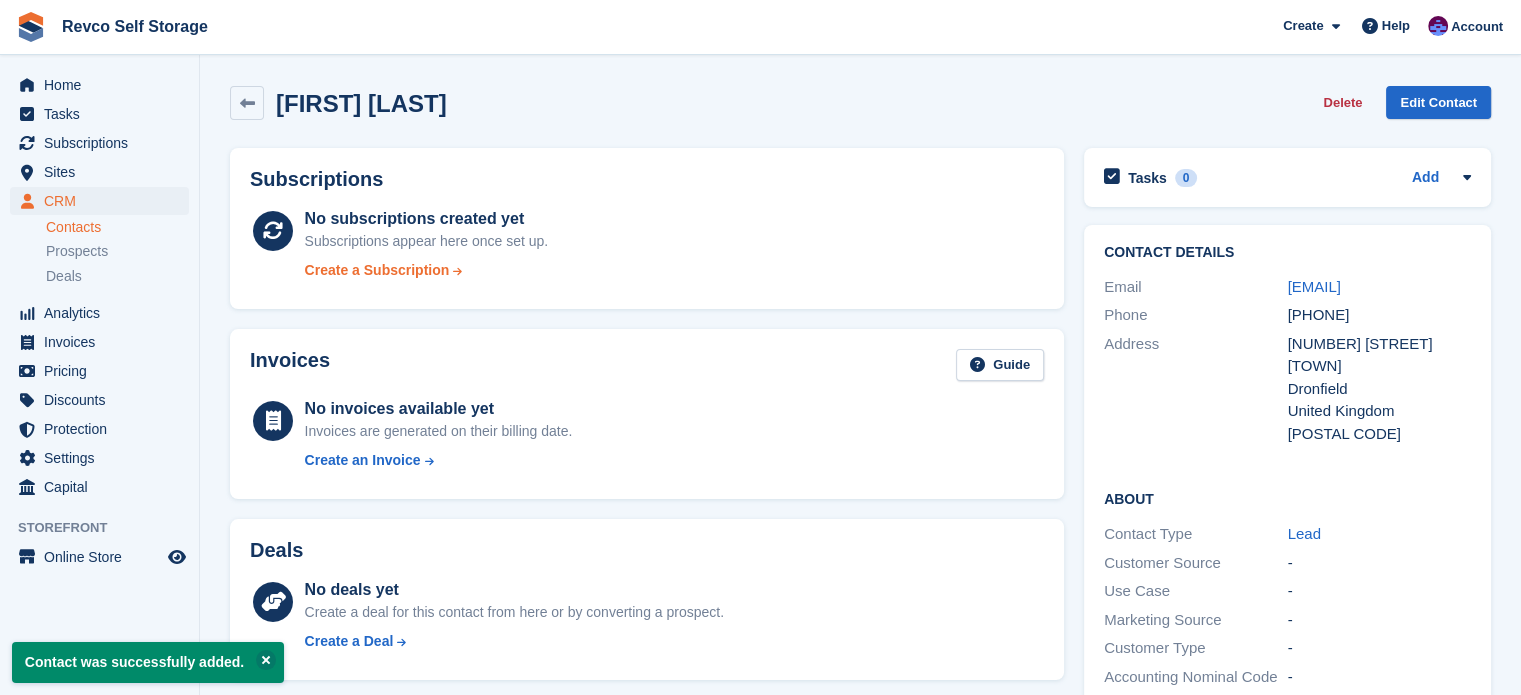 click on "Create a Subscription" at bounding box center [377, 270] 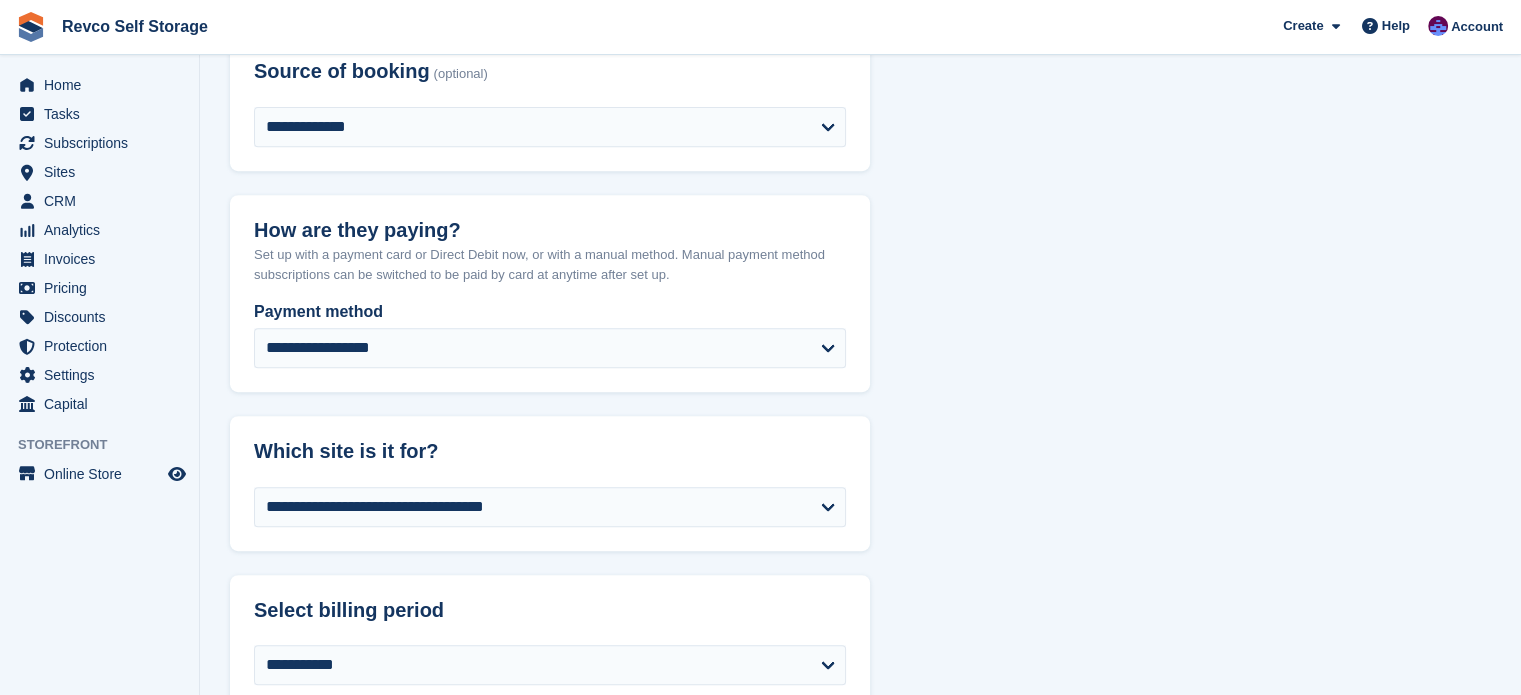 scroll, scrollTop: 900, scrollLeft: 0, axis: vertical 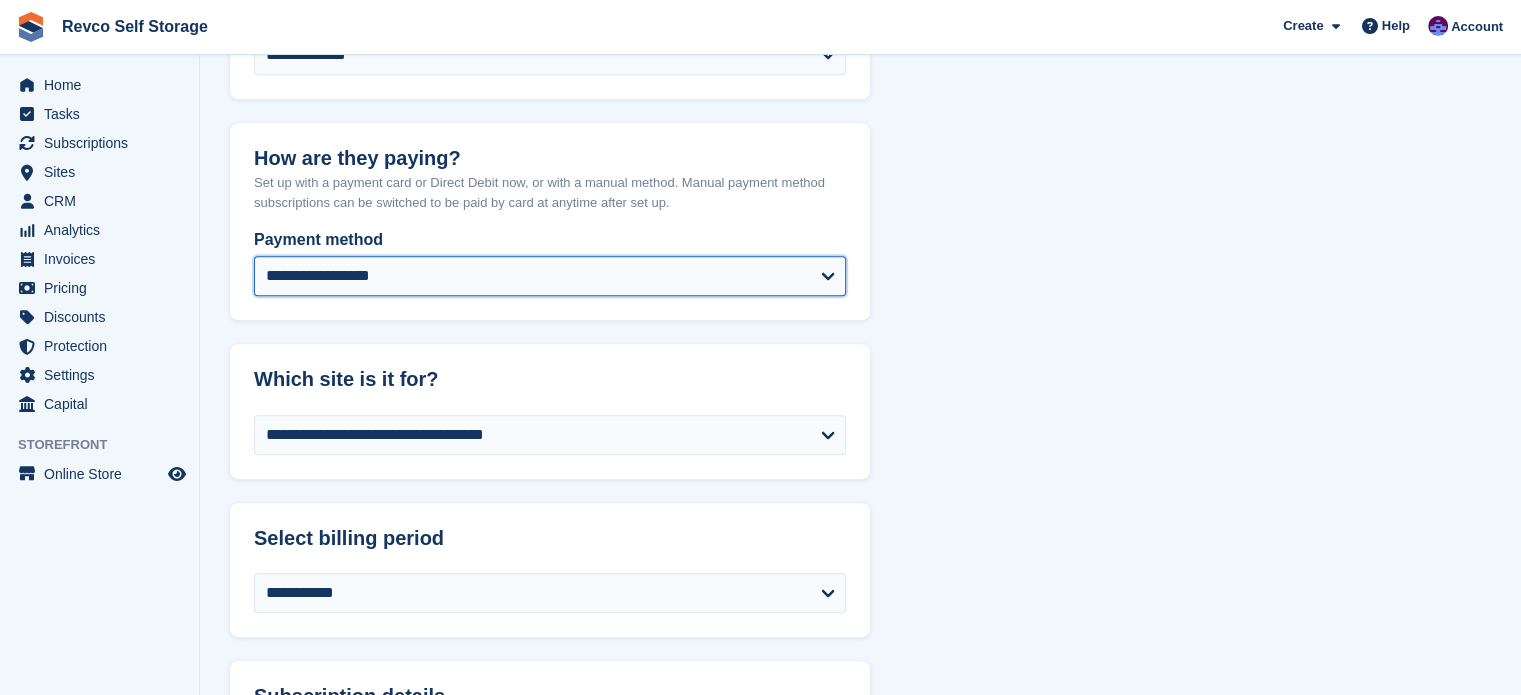 click on "**********" at bounding box center (550, 276) 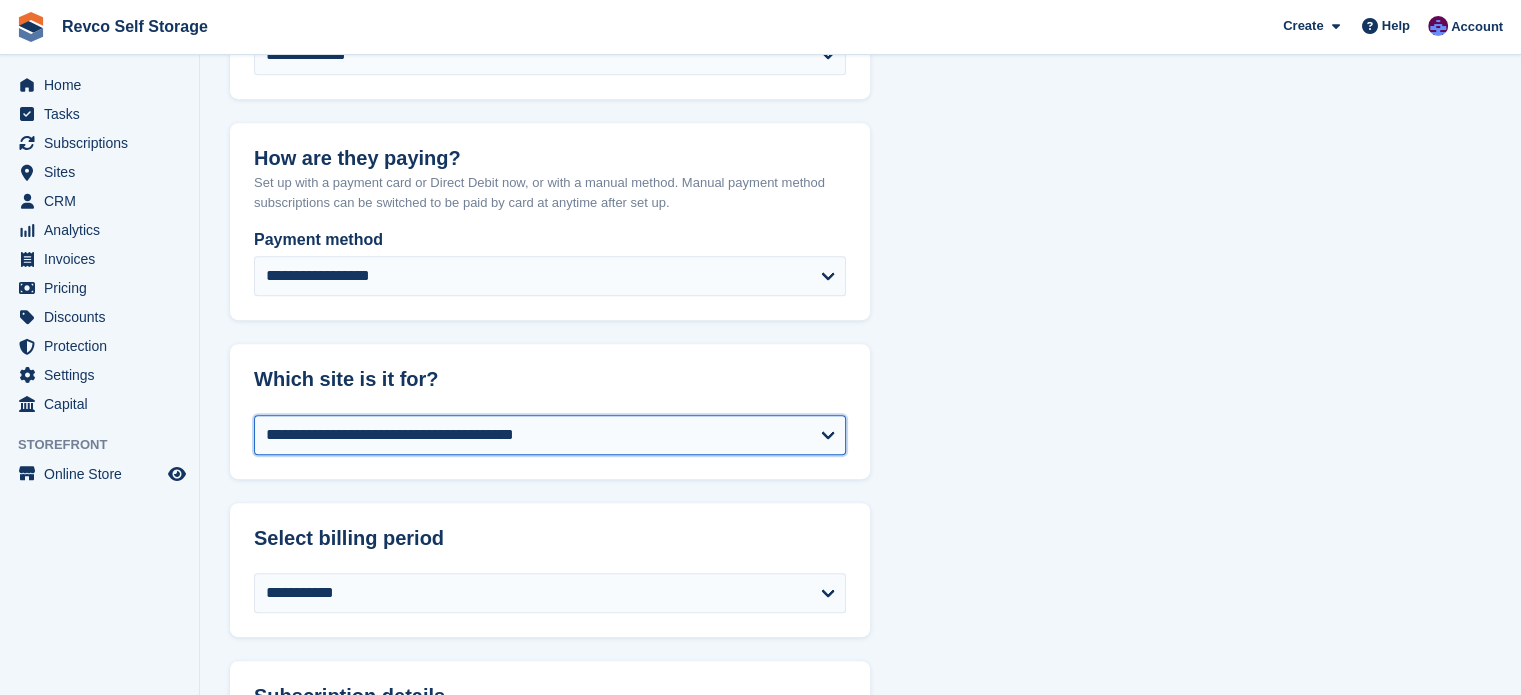 click on "**********" at bounding box center [550, 435] 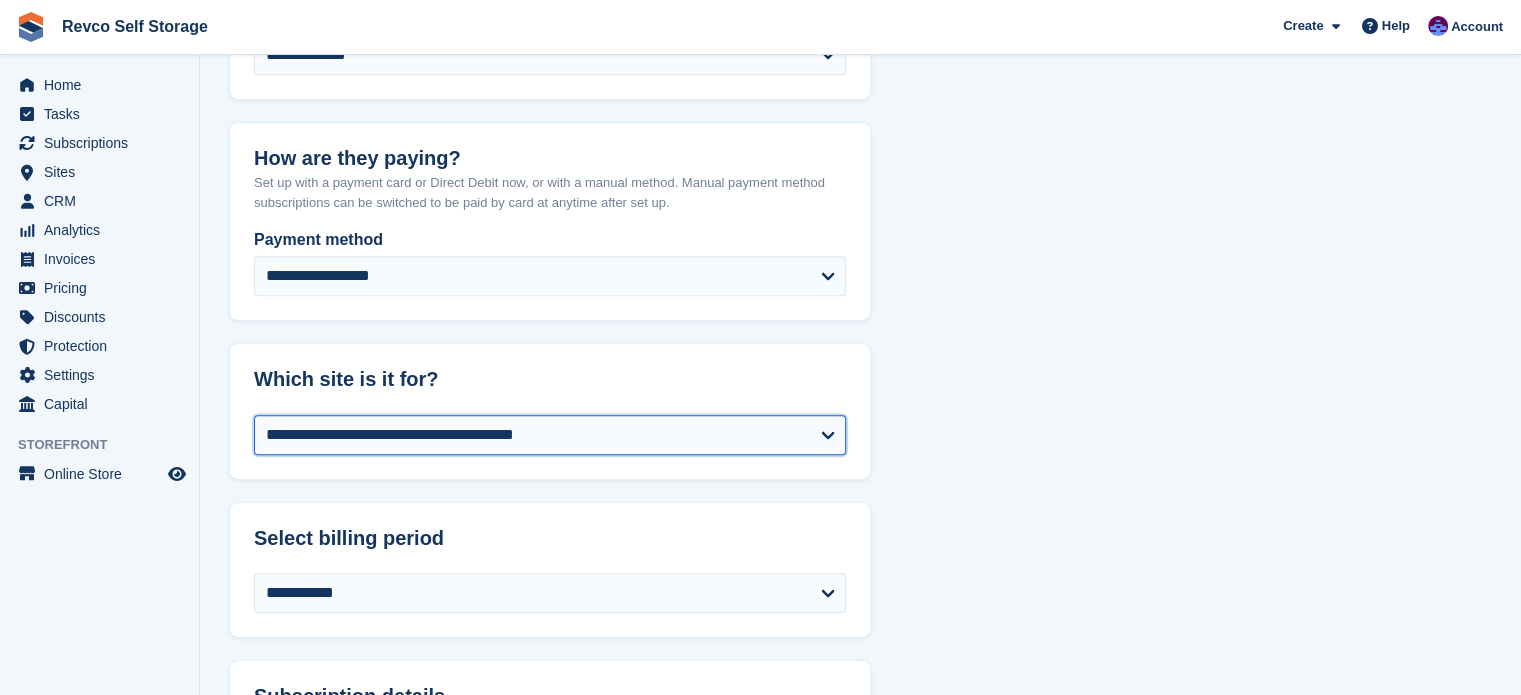 click on "**********" at bounding box center (550, 435) 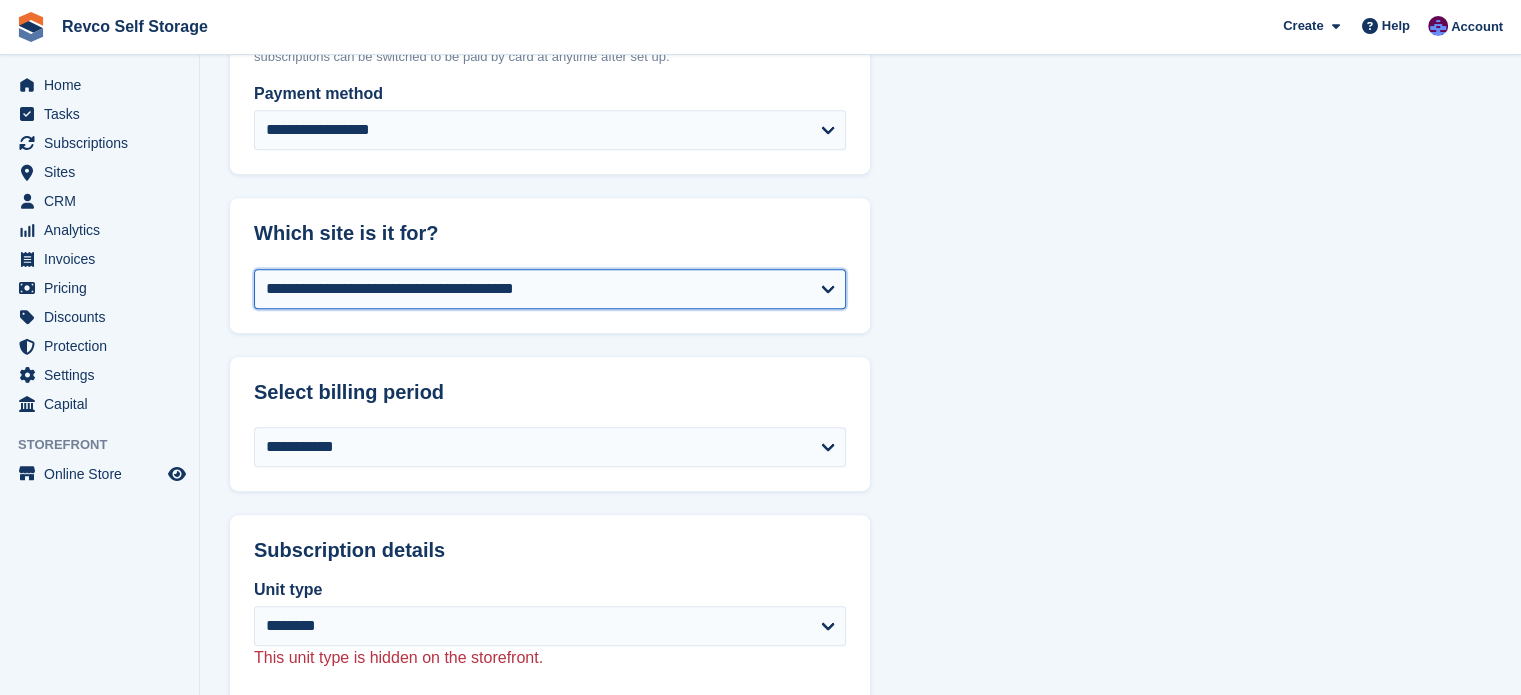 scroll, scrollTop: 1300, scrollLeft: 0, axis: vertical 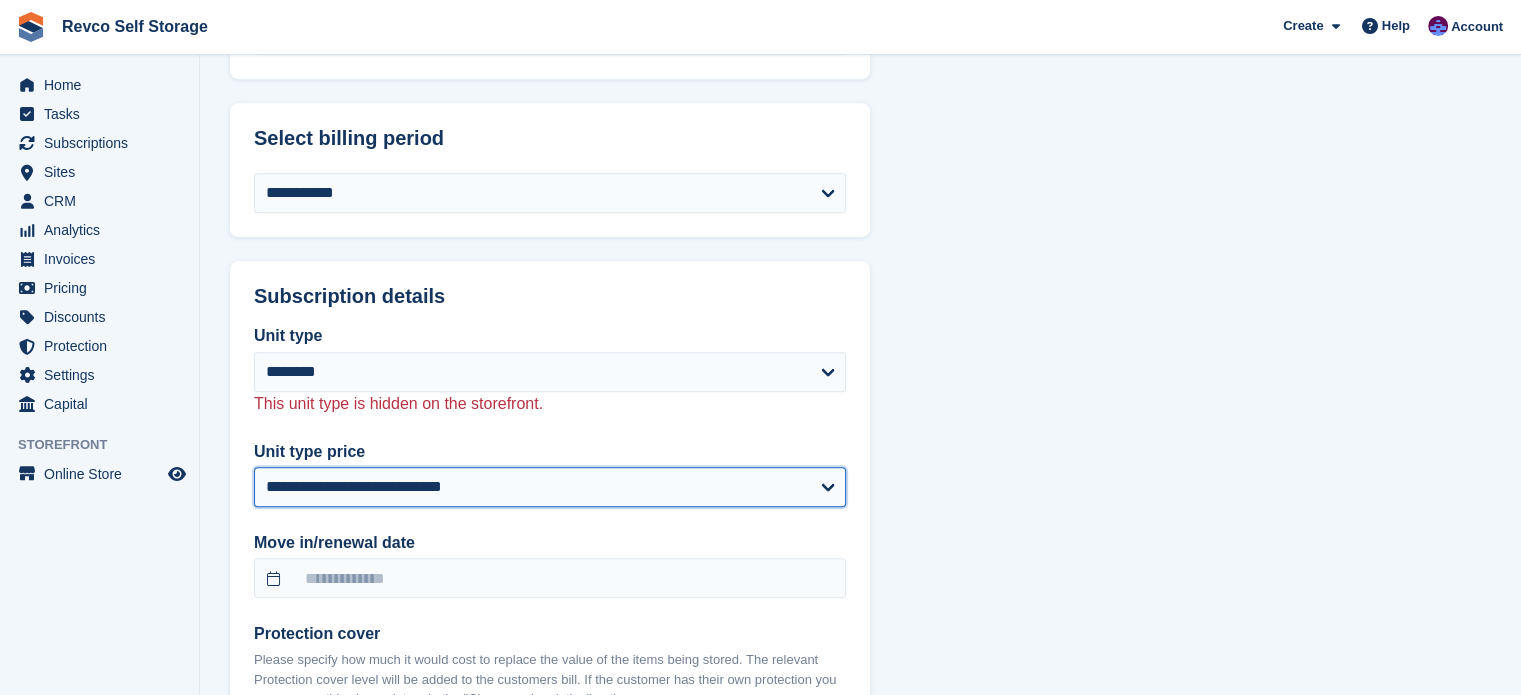 click on "**********" at bounding box center (550, 487) 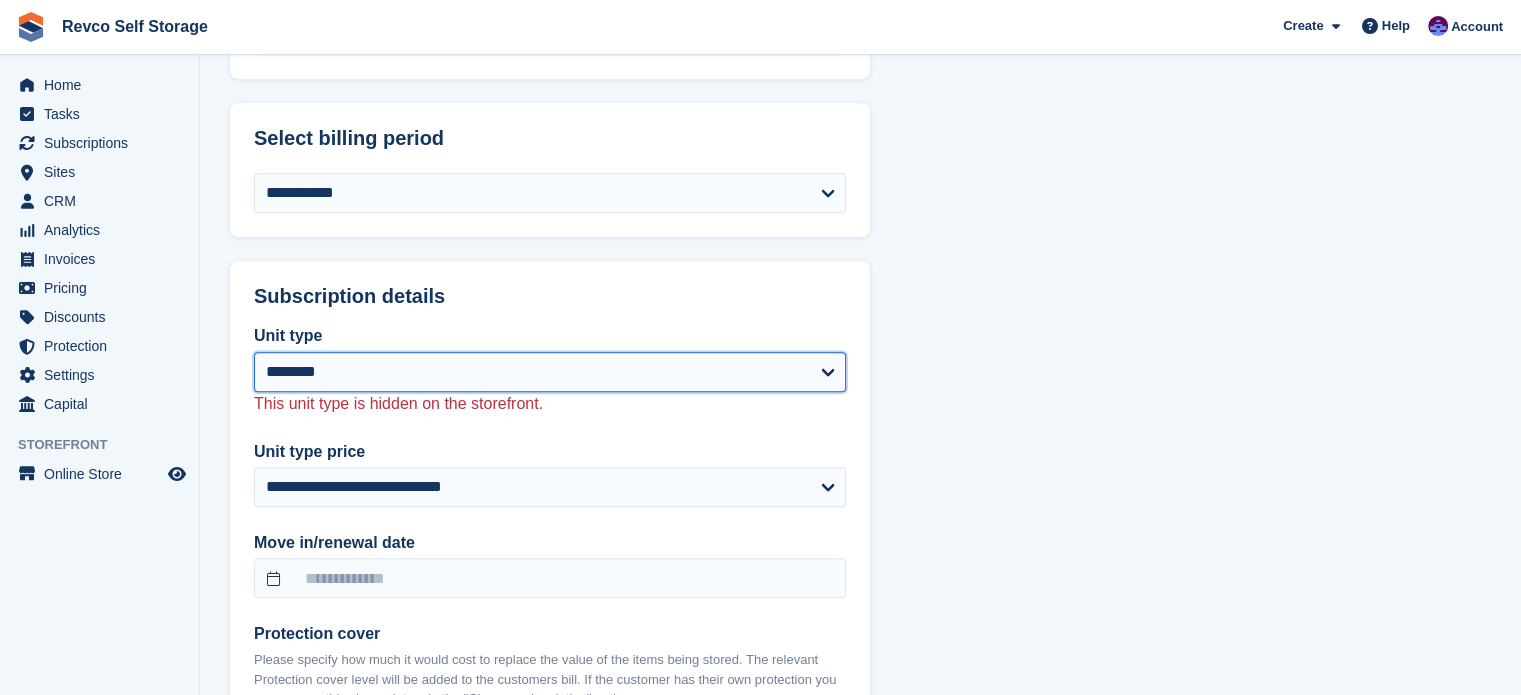 click on "**********" at bounding box center (550, 372) 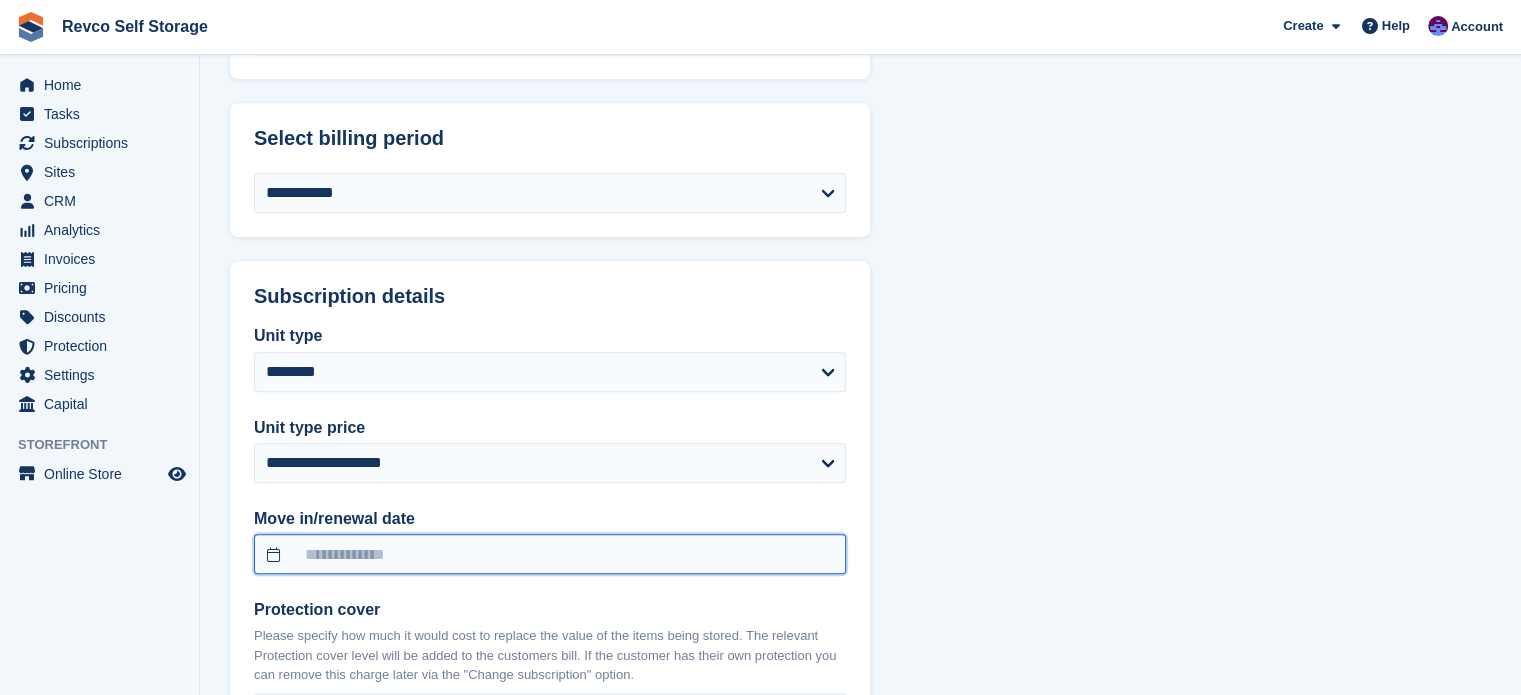 click at bounding box center [550, 554] 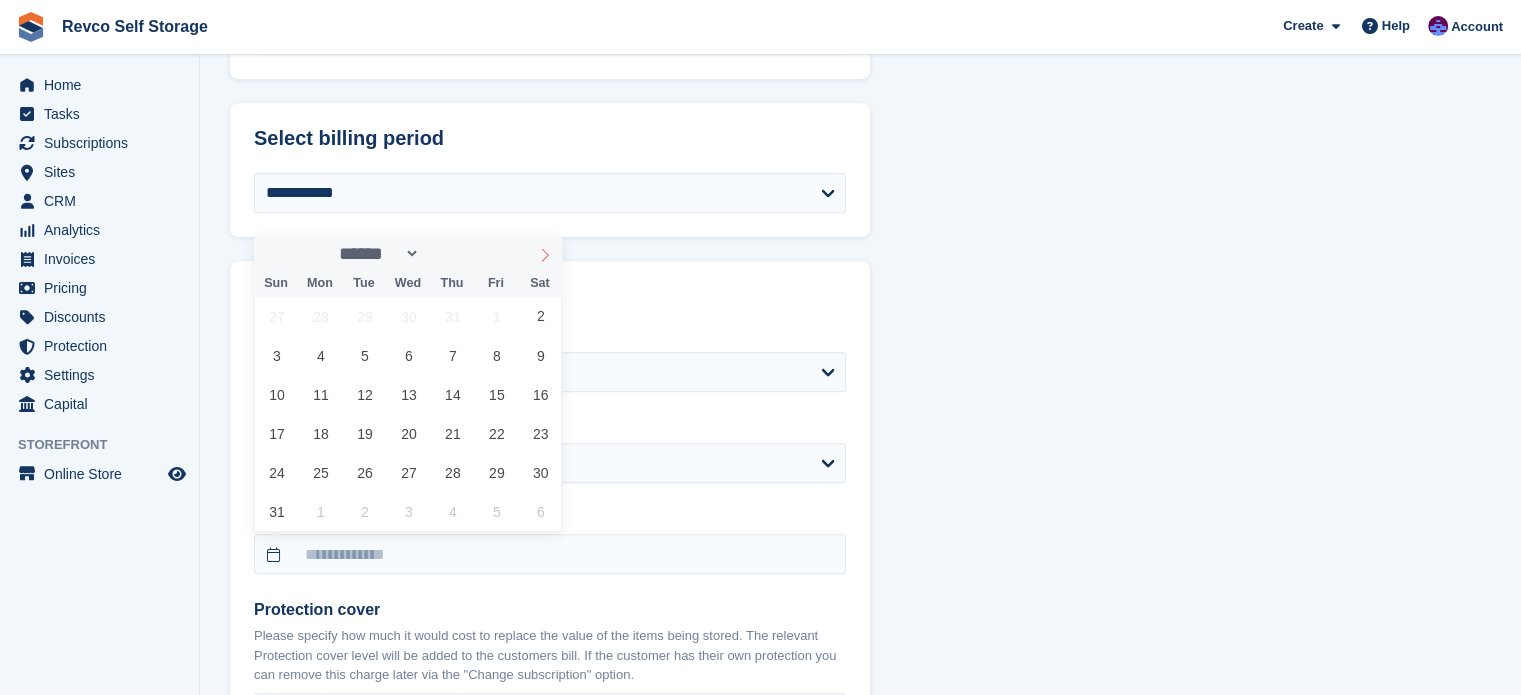 click 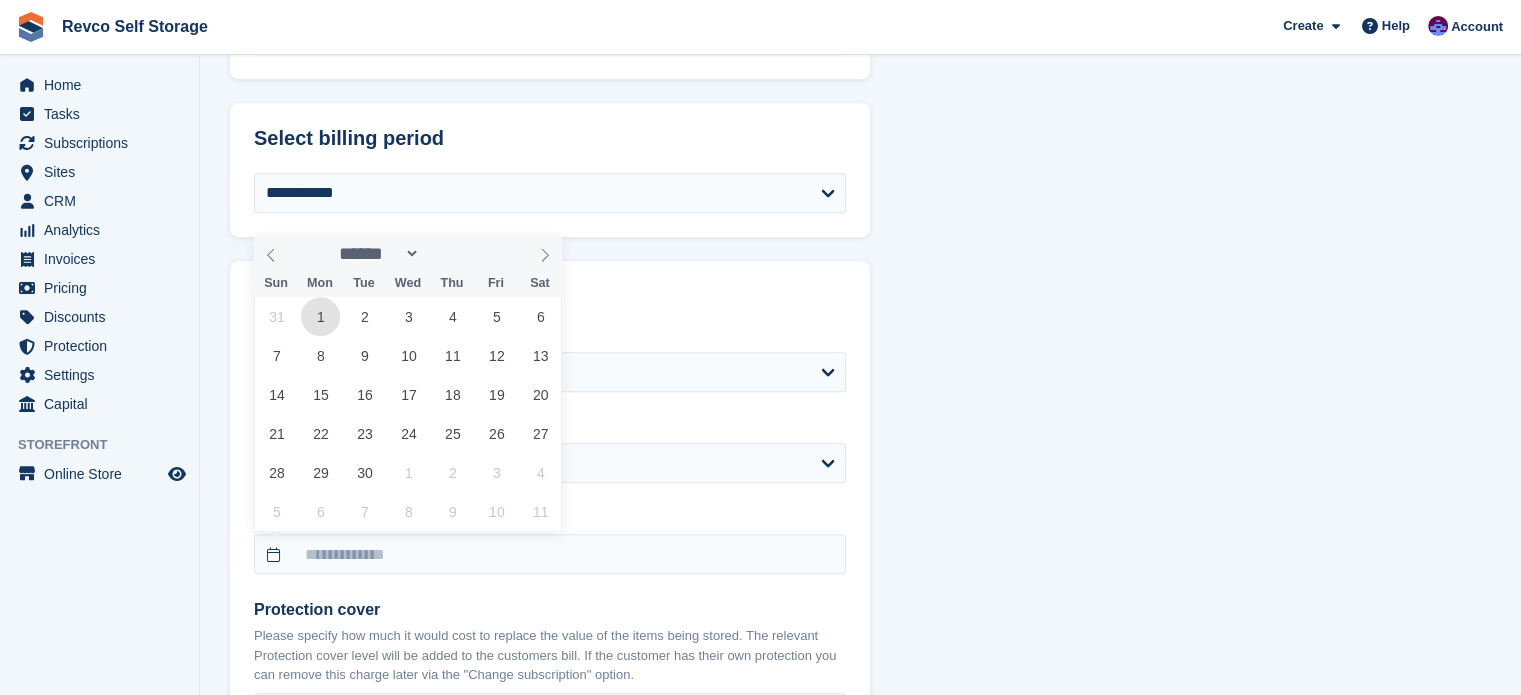 click on "1" at bounding box center [320, 316] 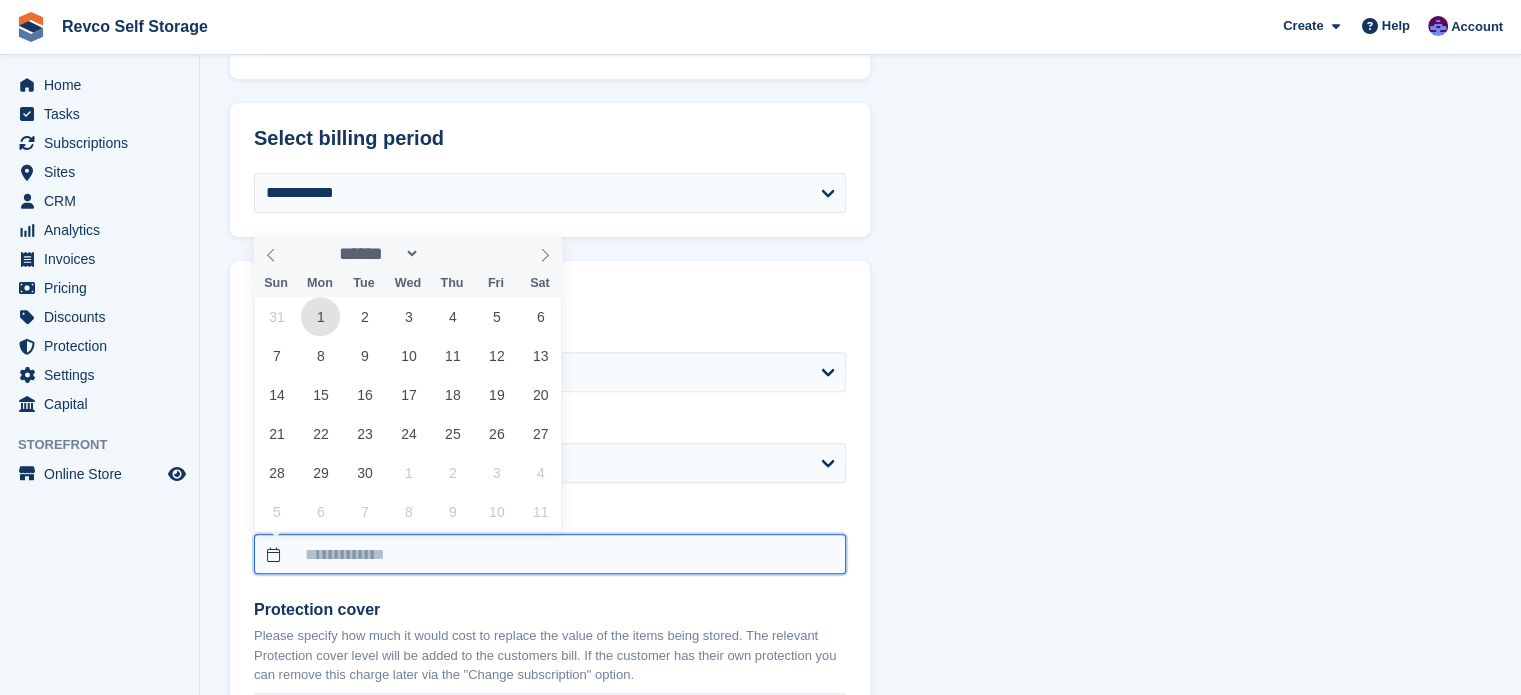 type on "**********" 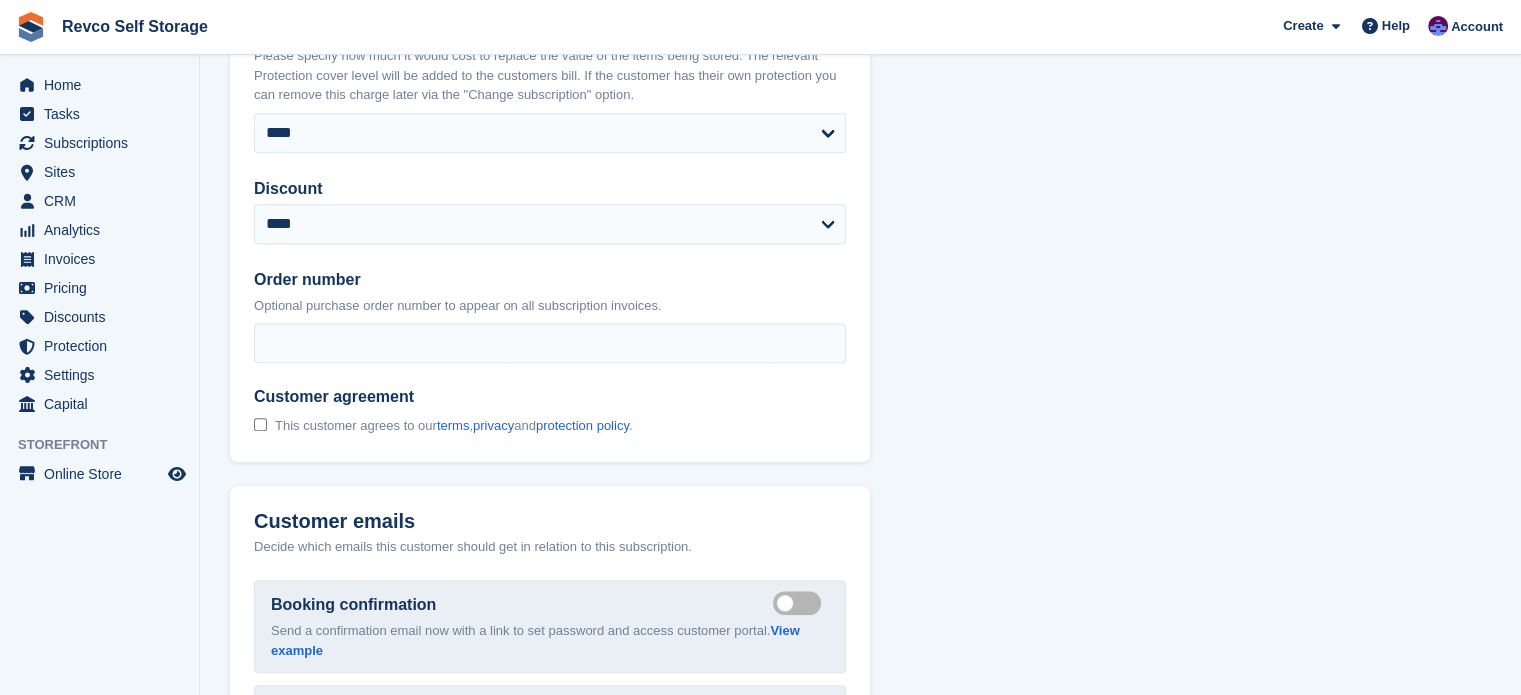 scroll, scrollTop: 2000, scrollLeft: 0, axis: vertical 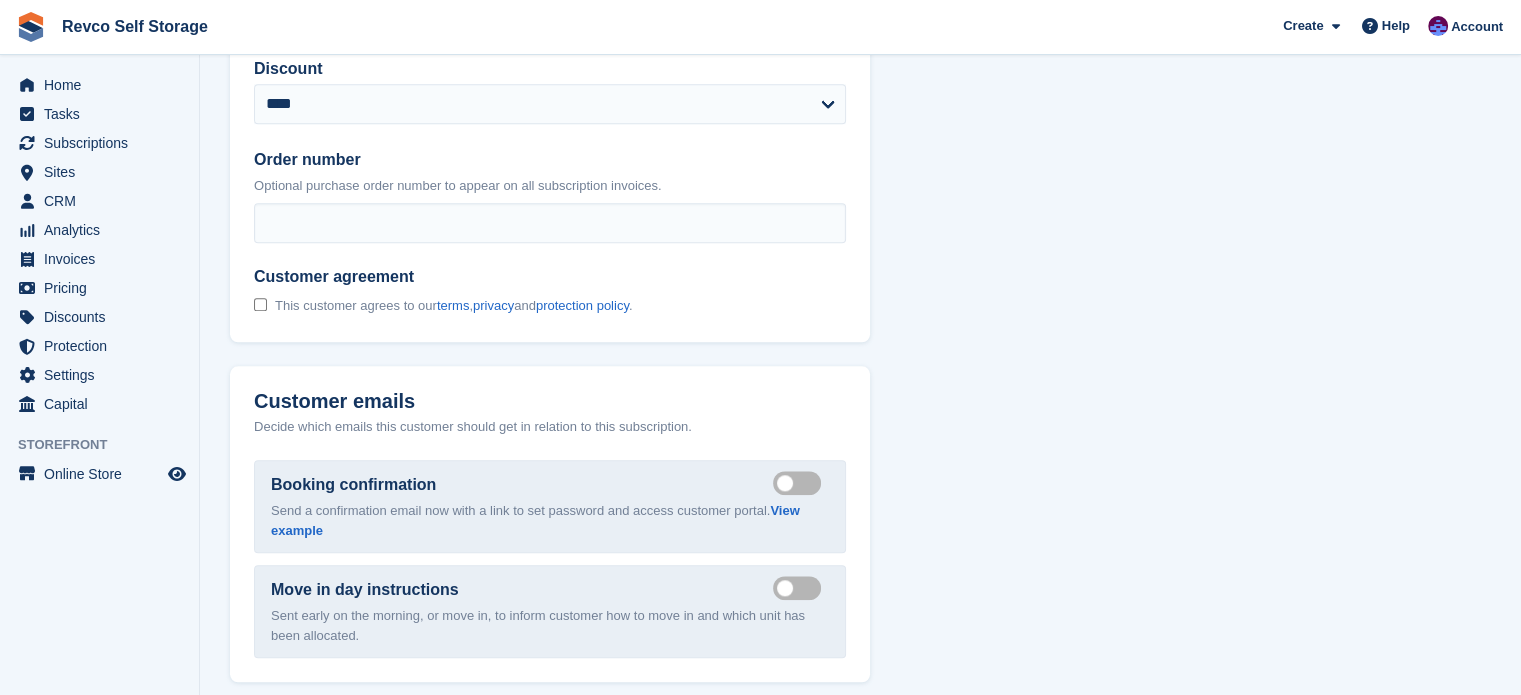 click on "Send booking confirmation email" at bounding box center (801, 482) 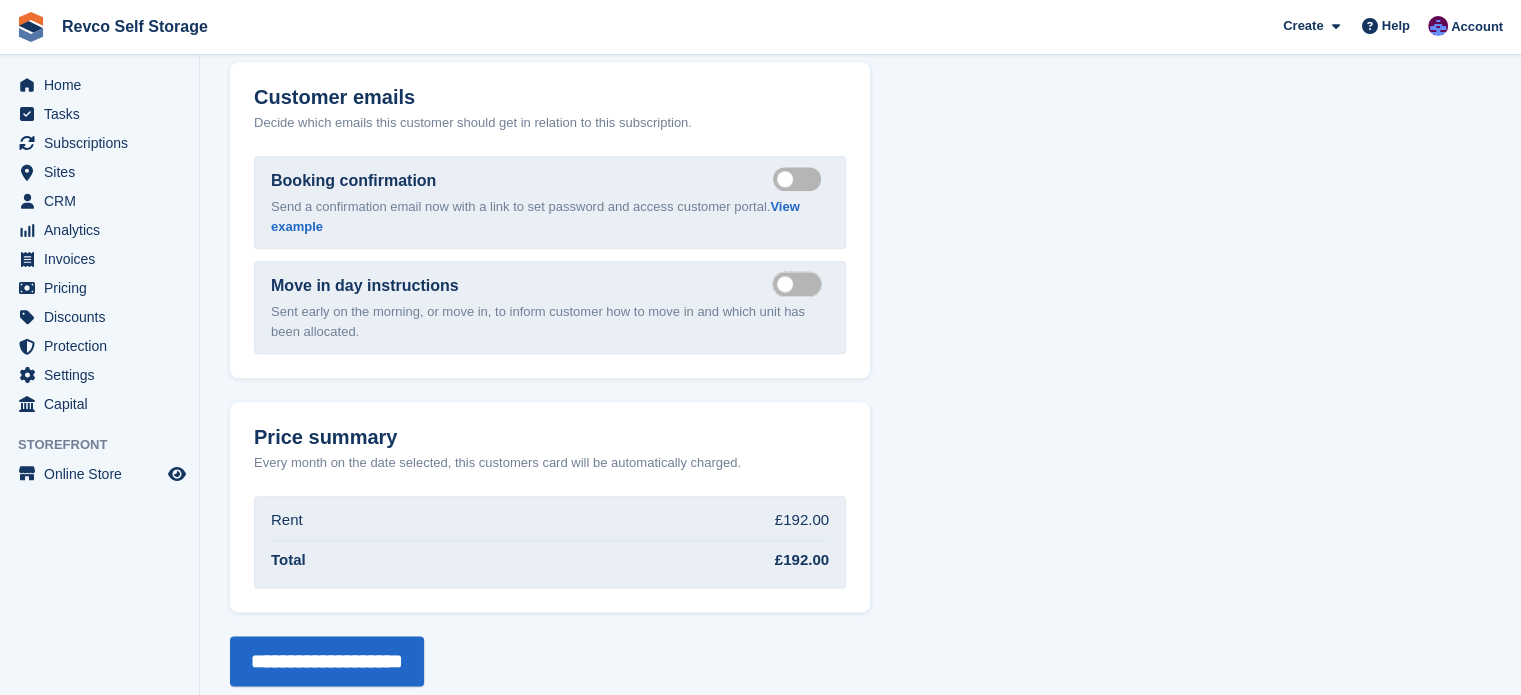 scroll, scrollTop: 2324, scrollLeft: 0, axis: vertical 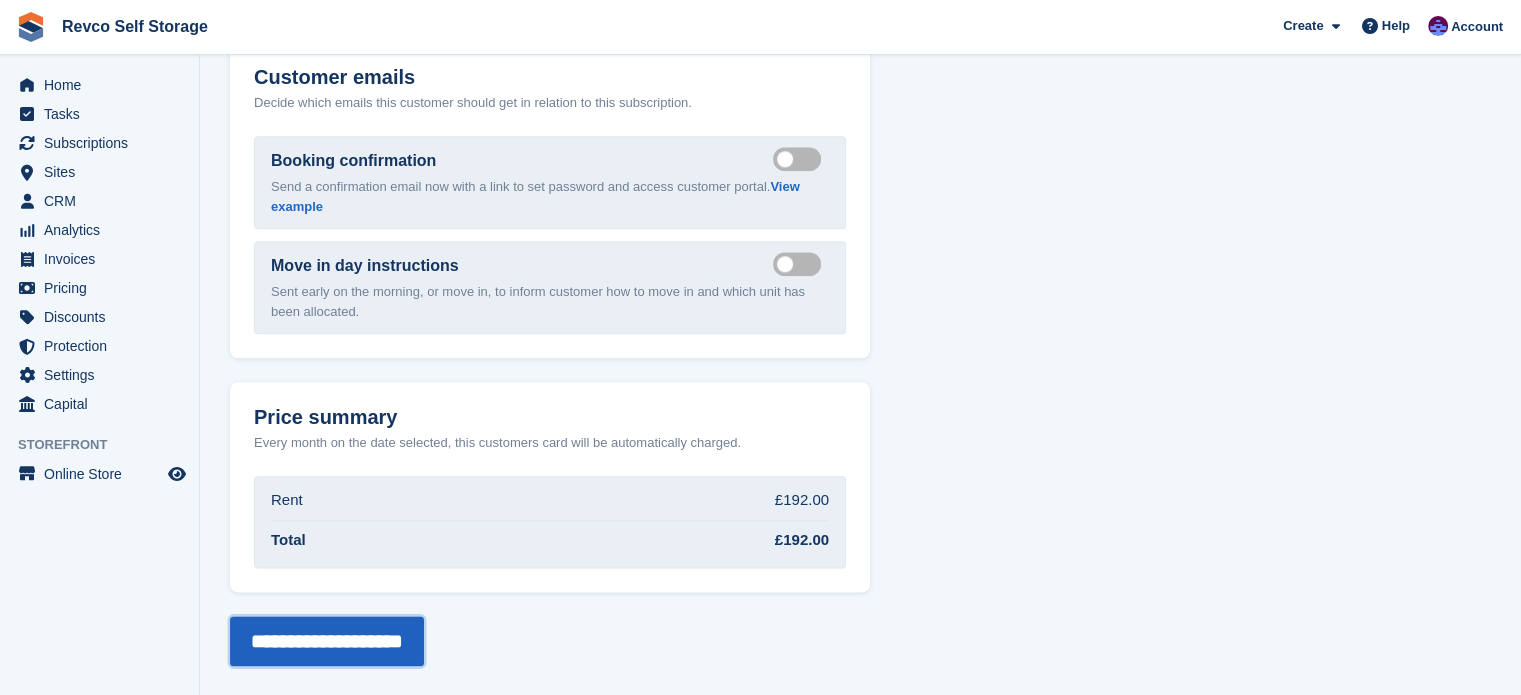 click on "**********" at bounding box center [327, 641] 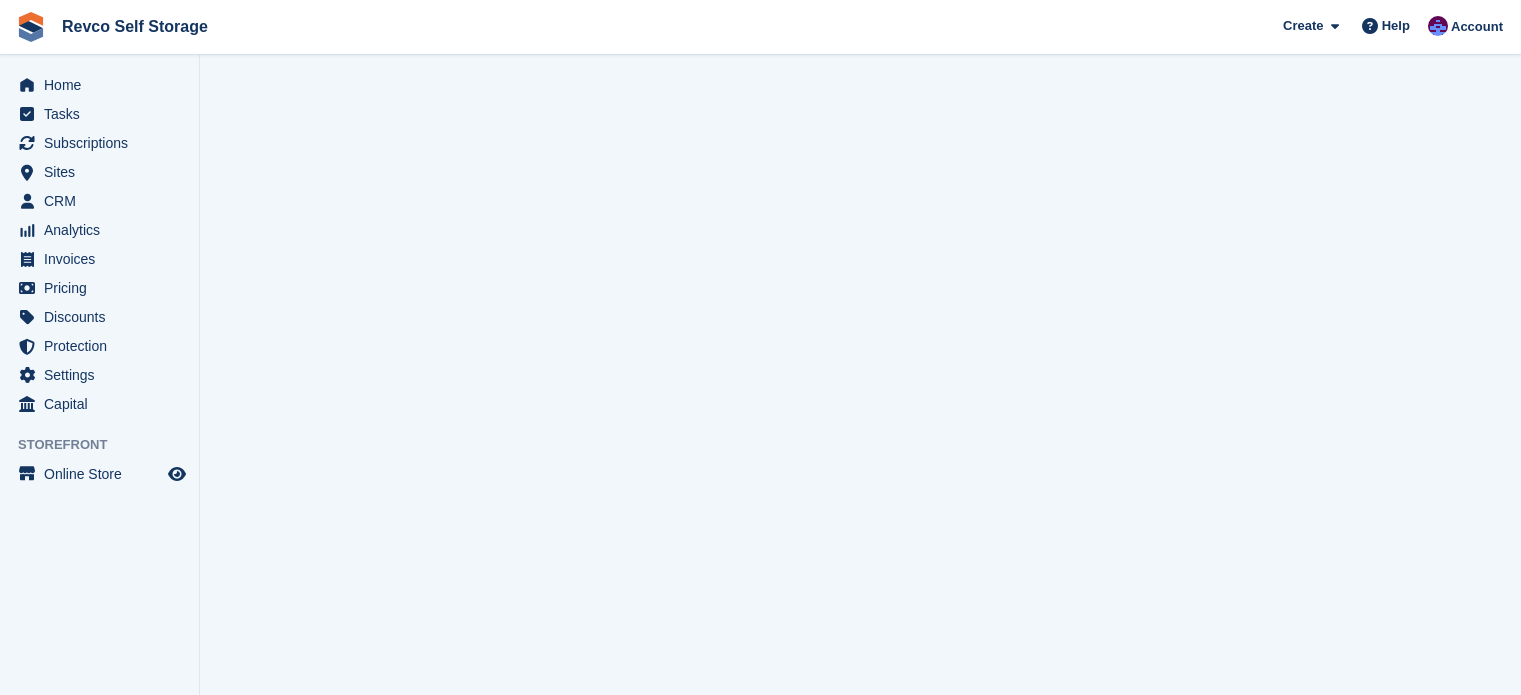 scroll, scrollTop: 0, scrollLeft: 0, axis: both 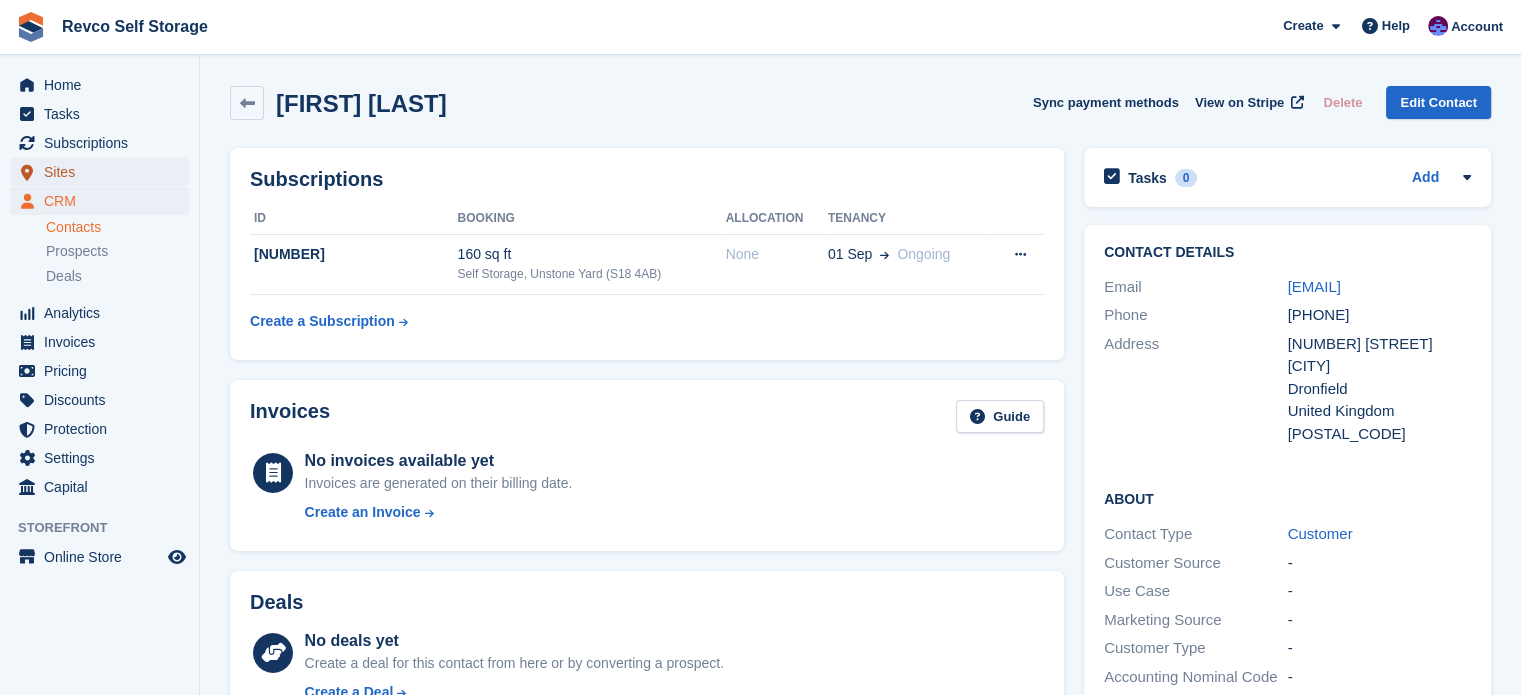 click on "Sites" at bounding box center (104, 172) 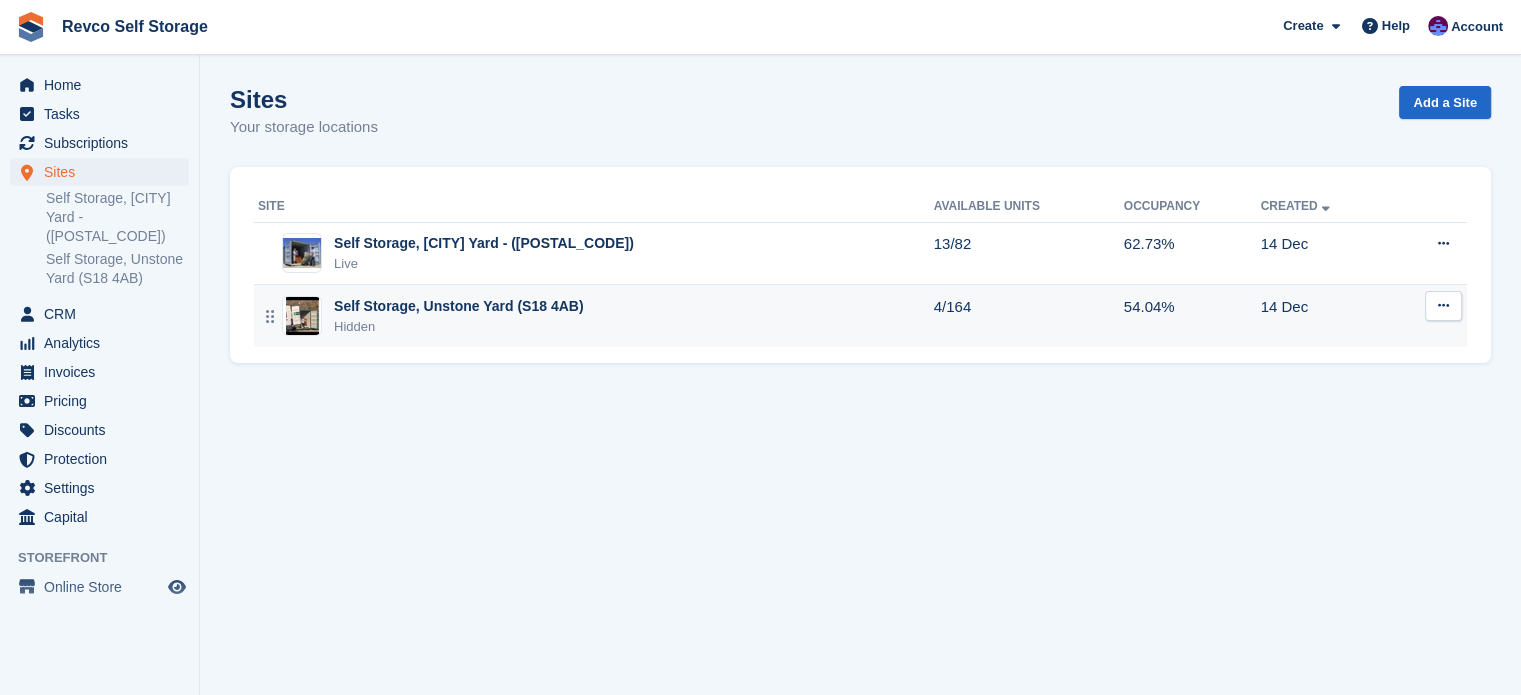 click on "Hidden" at bounding box center (458, 327) 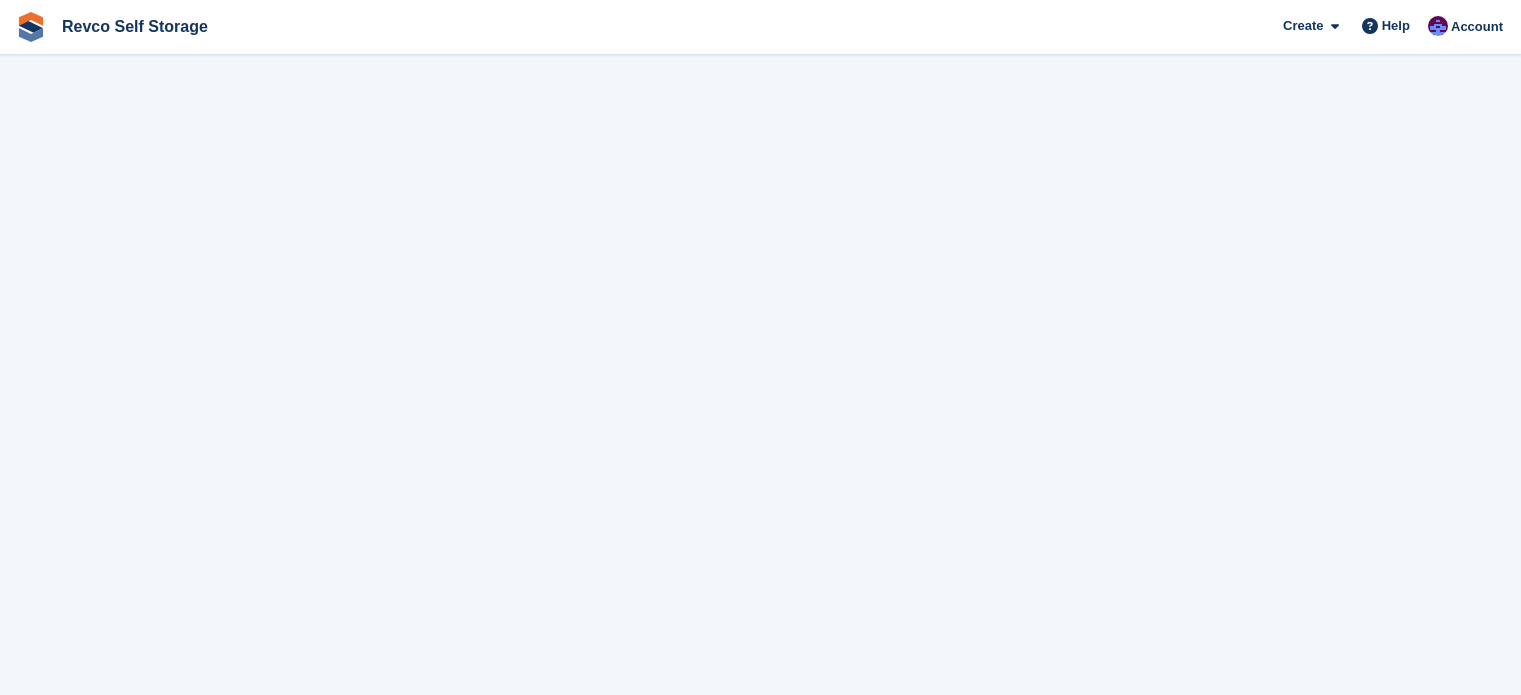 scroll, scrollTop: 0, scrollLeft: 0, axis: both 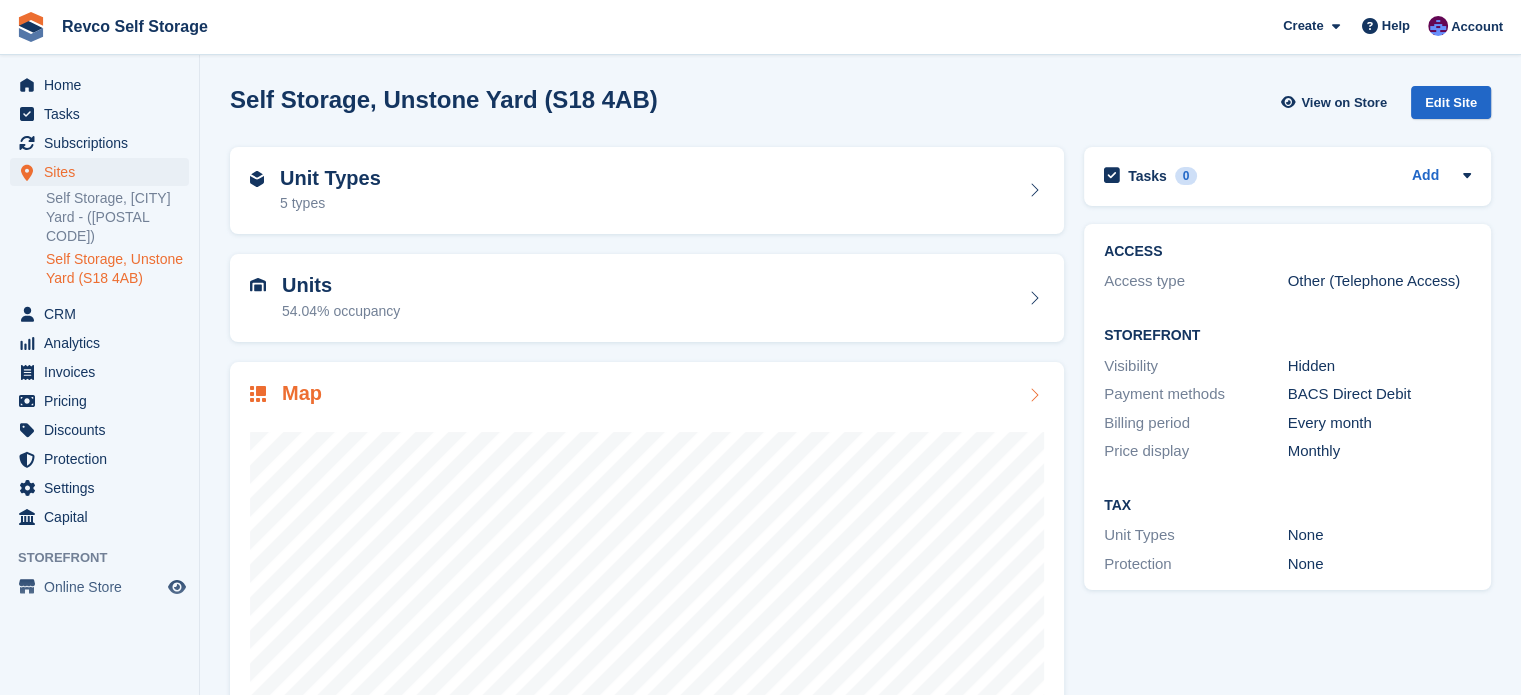 click at bounding box center [647, 608] 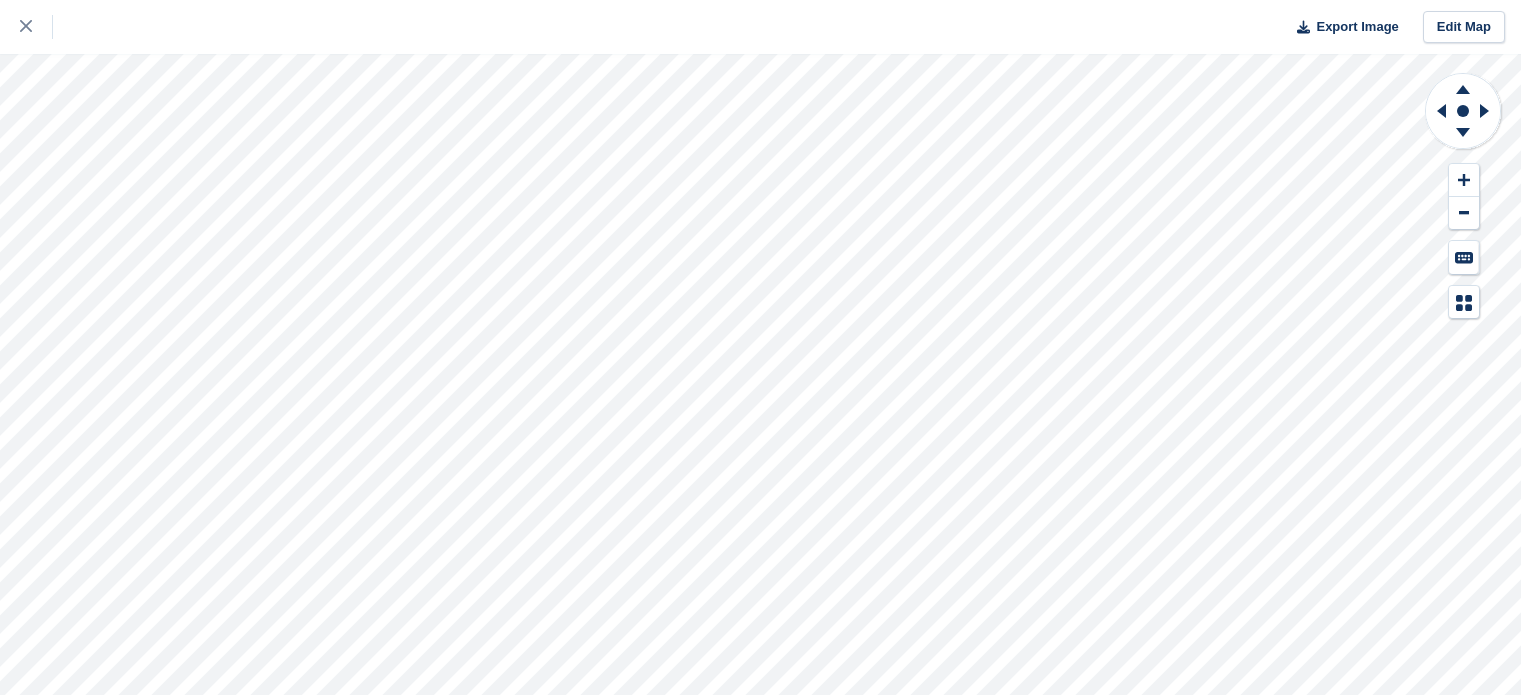 scroll, scrollTop: 0, scrollLeft: 0, axis: both 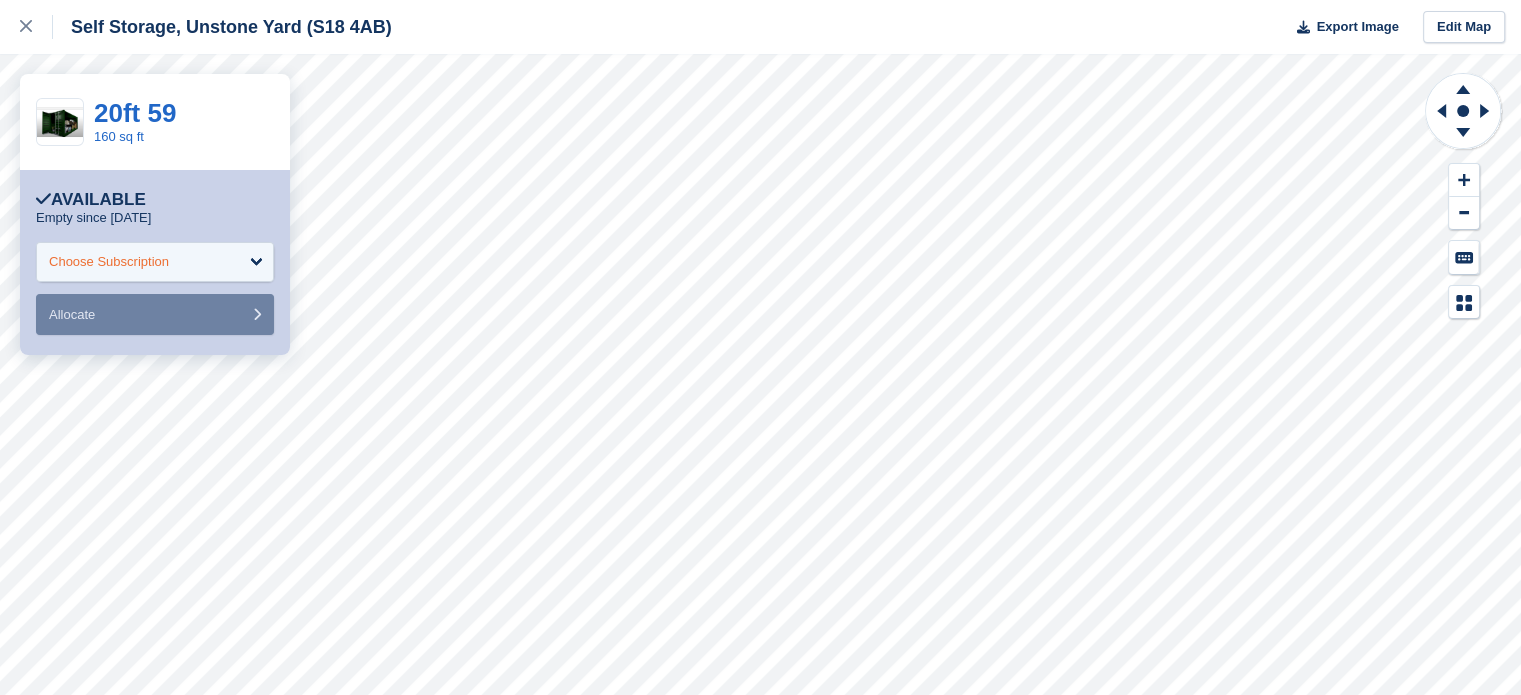 click on "Choose Subscription" at bounding box center (109, 262) 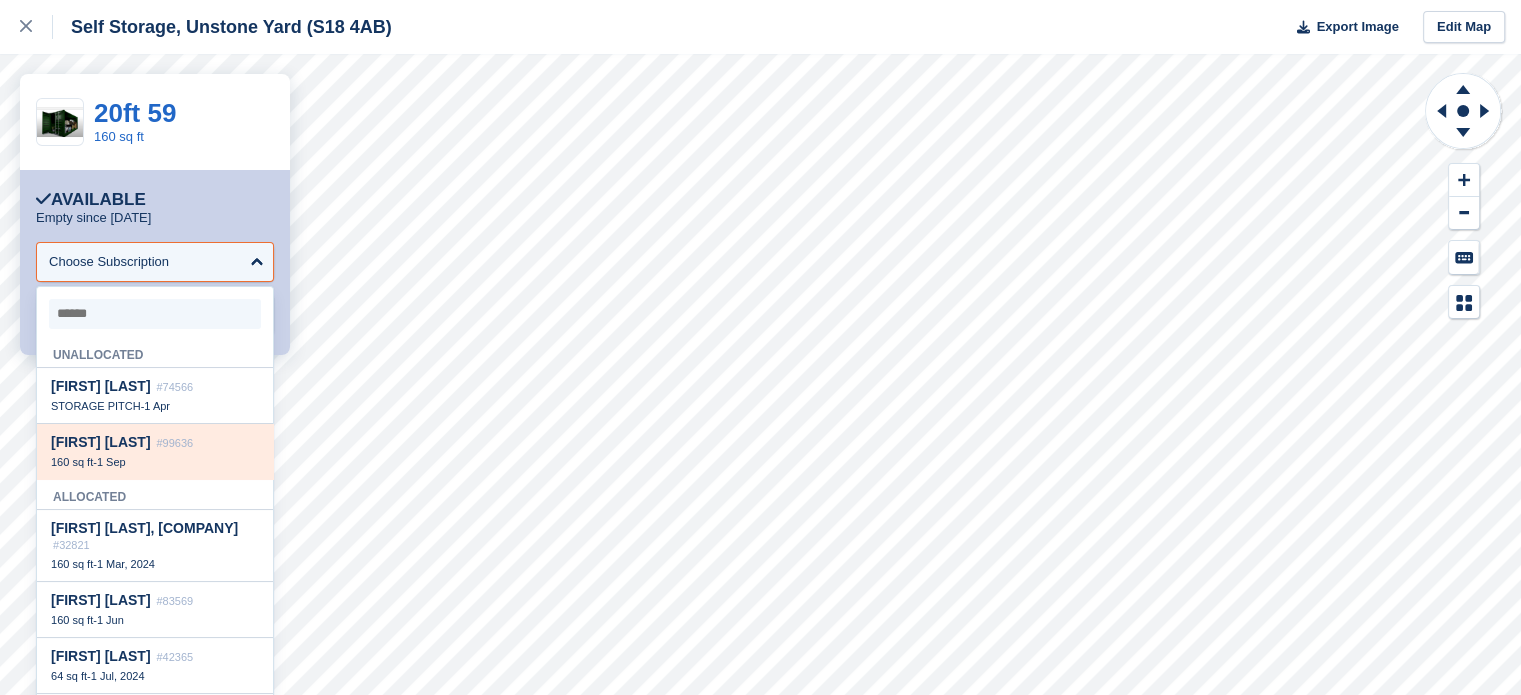 click on "160 sq ft  -   1 Sep" at bounding box center (155, 462) 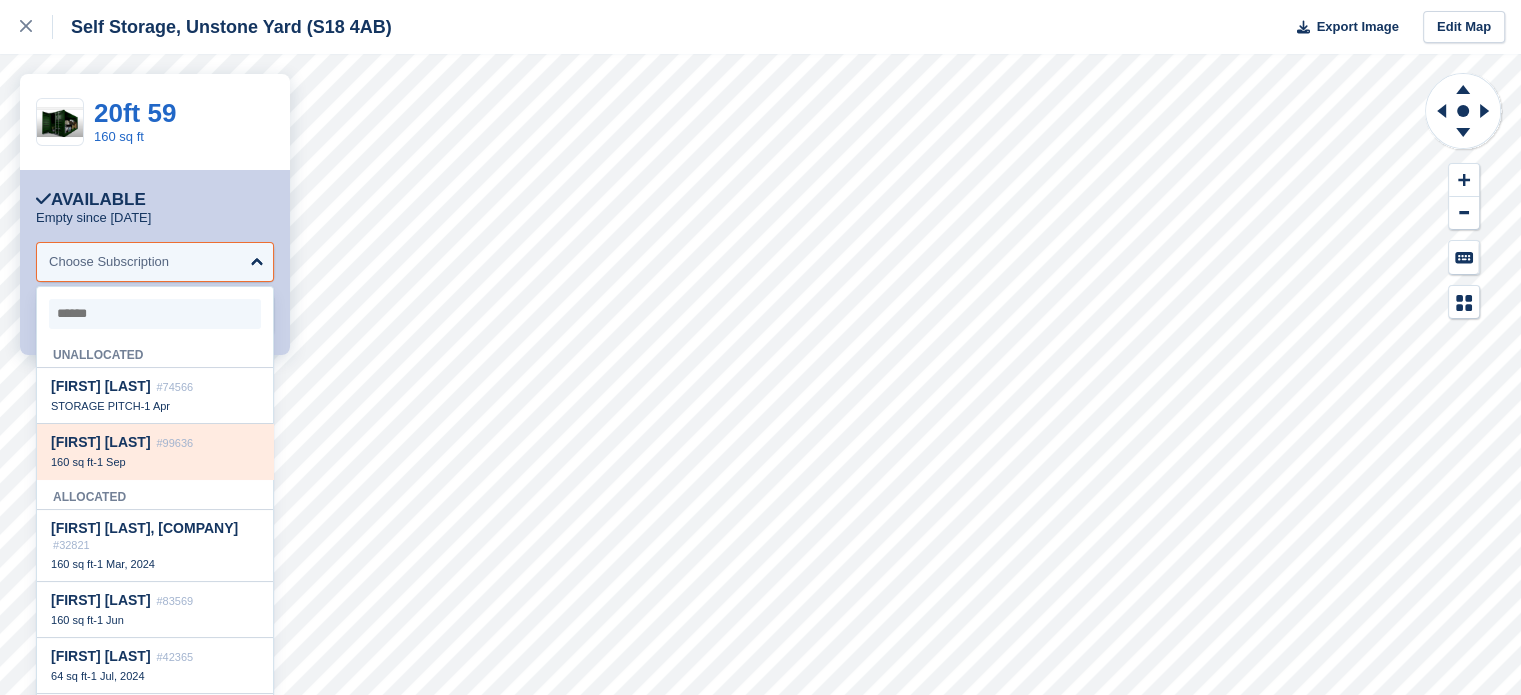 select on "*****" 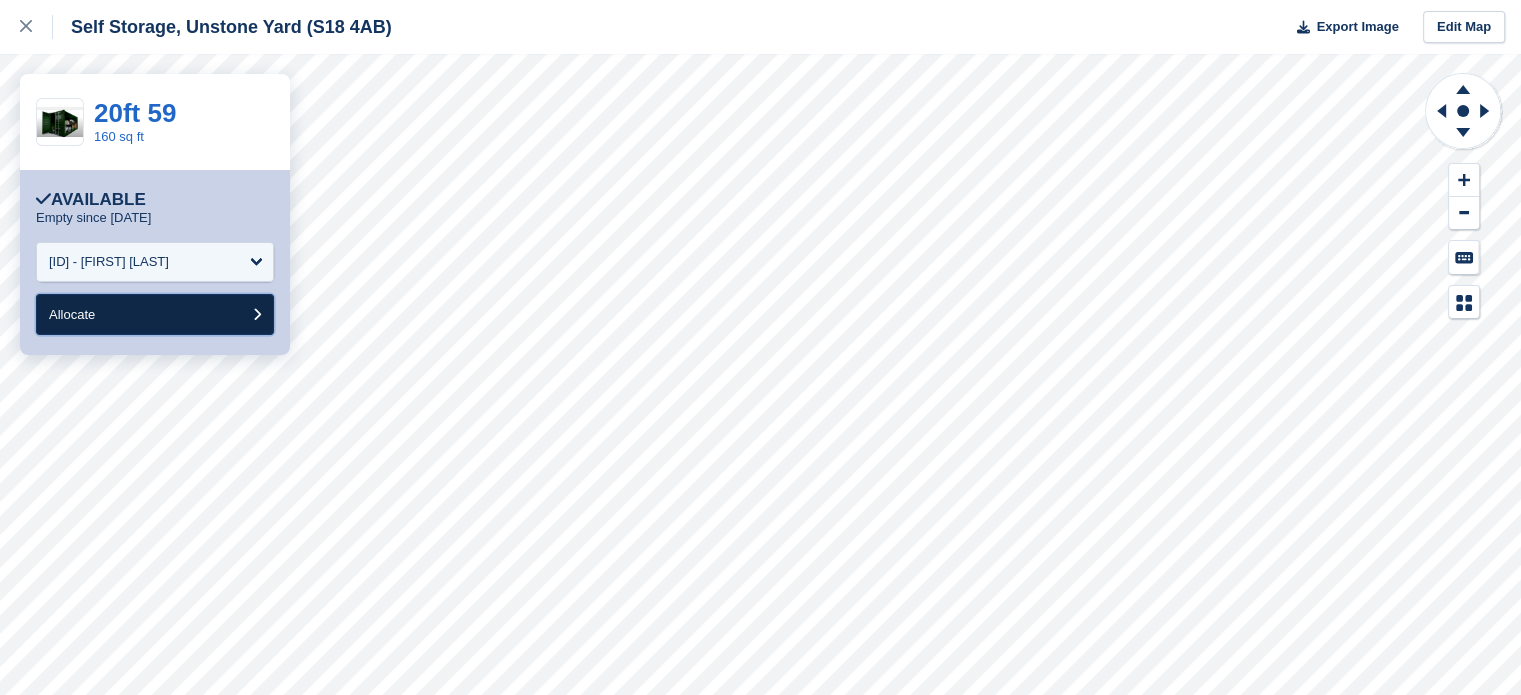click on "Allocate" at bounding box center [155, 314] 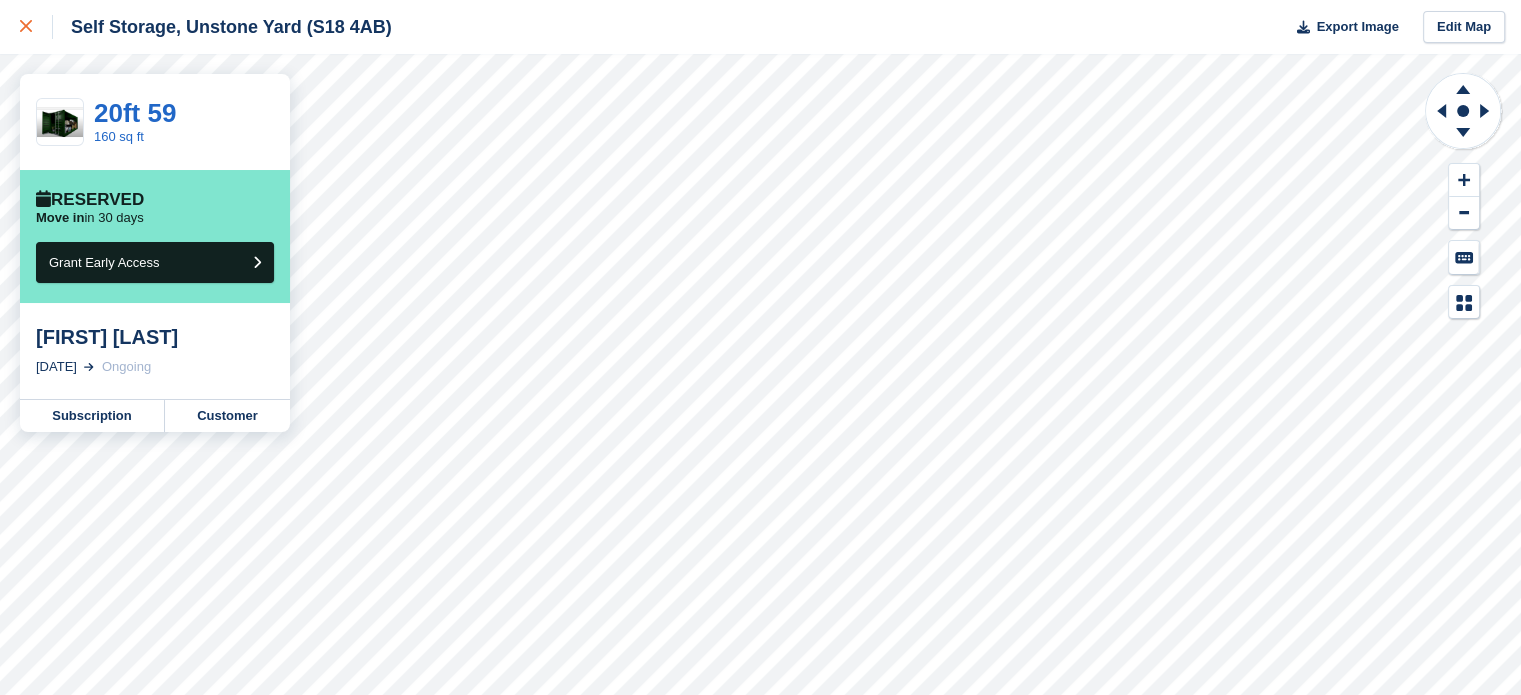 click at bounding box center [26, 27] 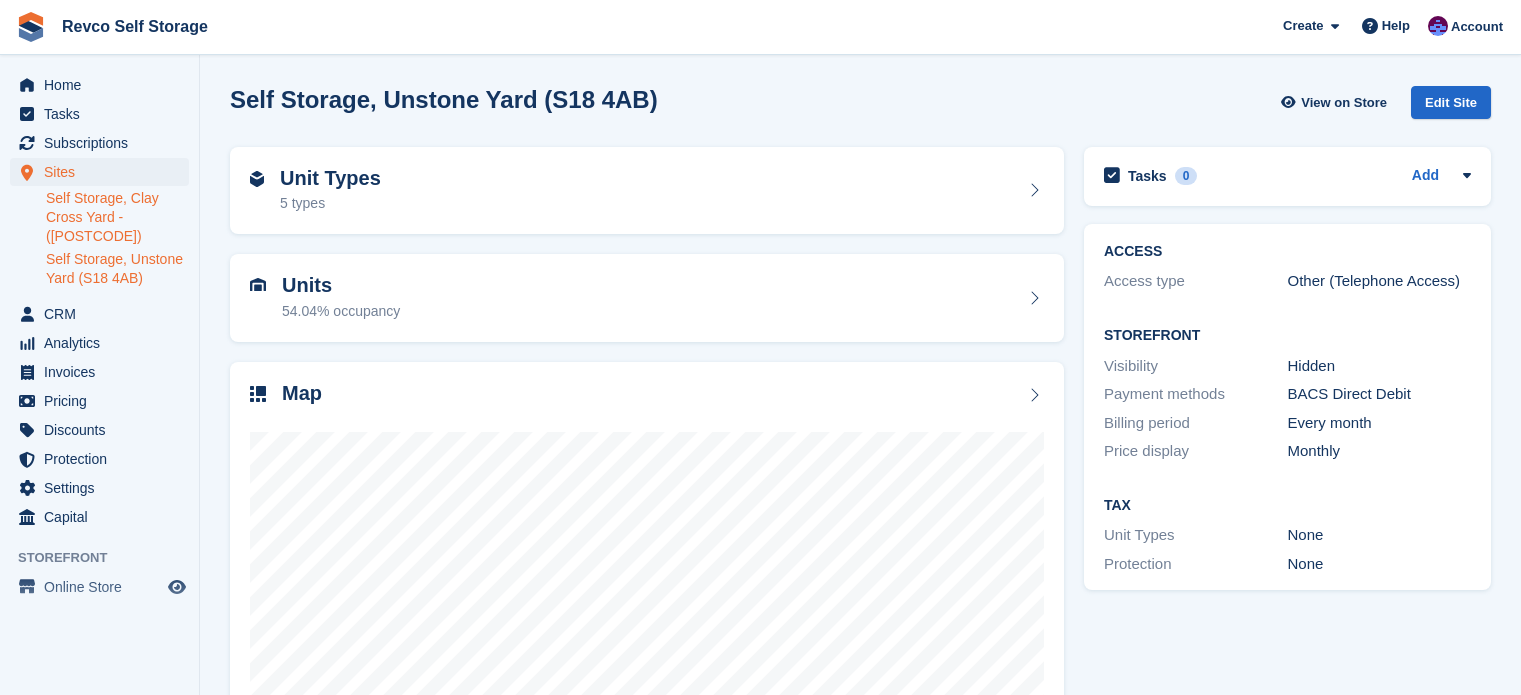 click on "Self Storage, Clay Cross Yard - ([POSTCODE])" at bounding box center [117, 217] 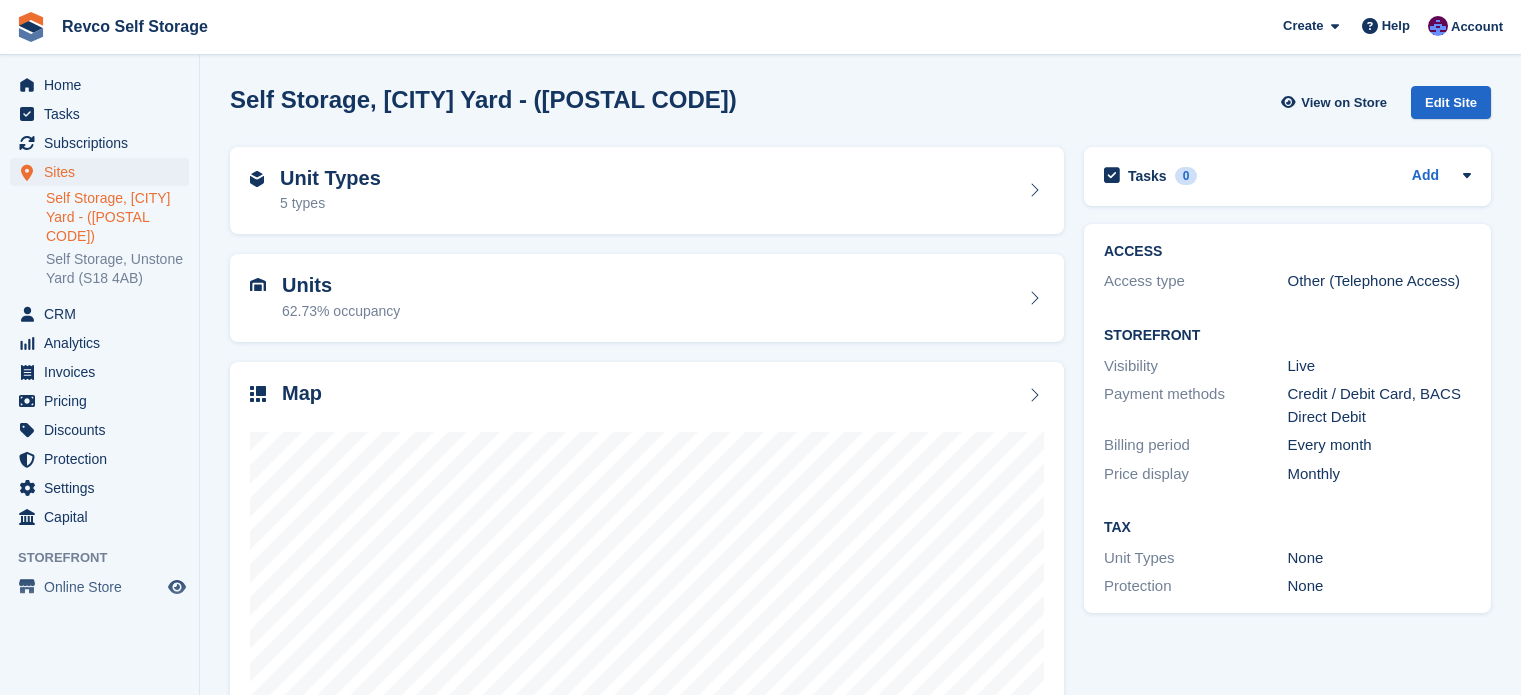 scroll, scrollTop: 0, scrollLeft: 0, axis: both 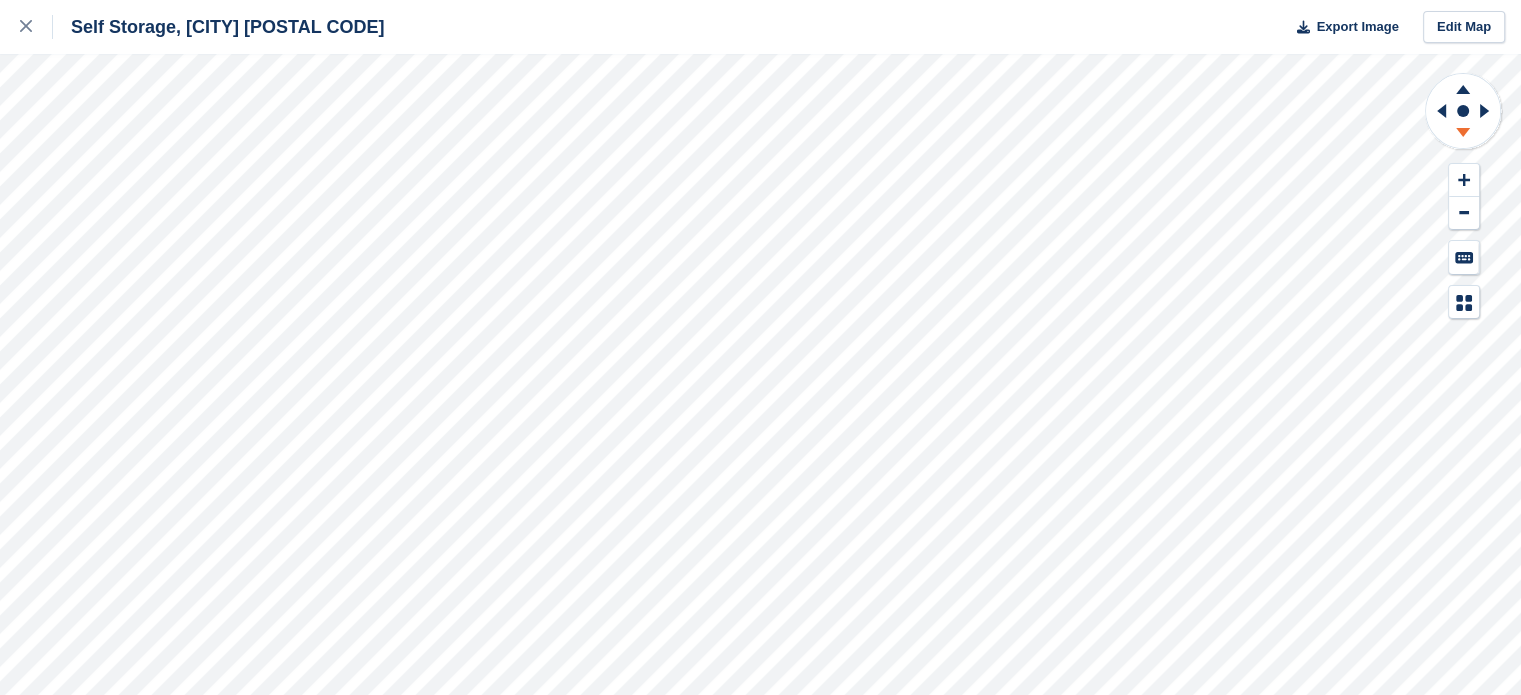 click 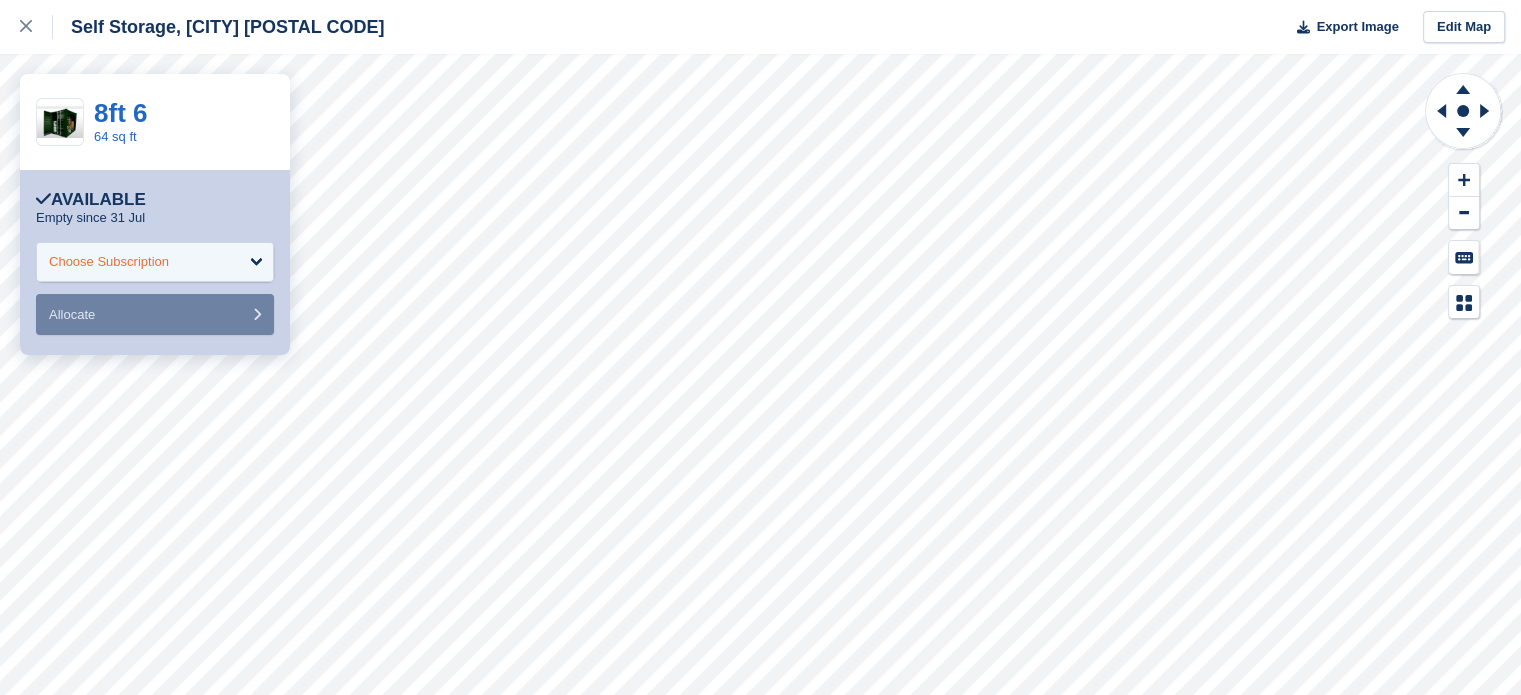 click on "Choose Subscription" at bounding box center (109, 262) 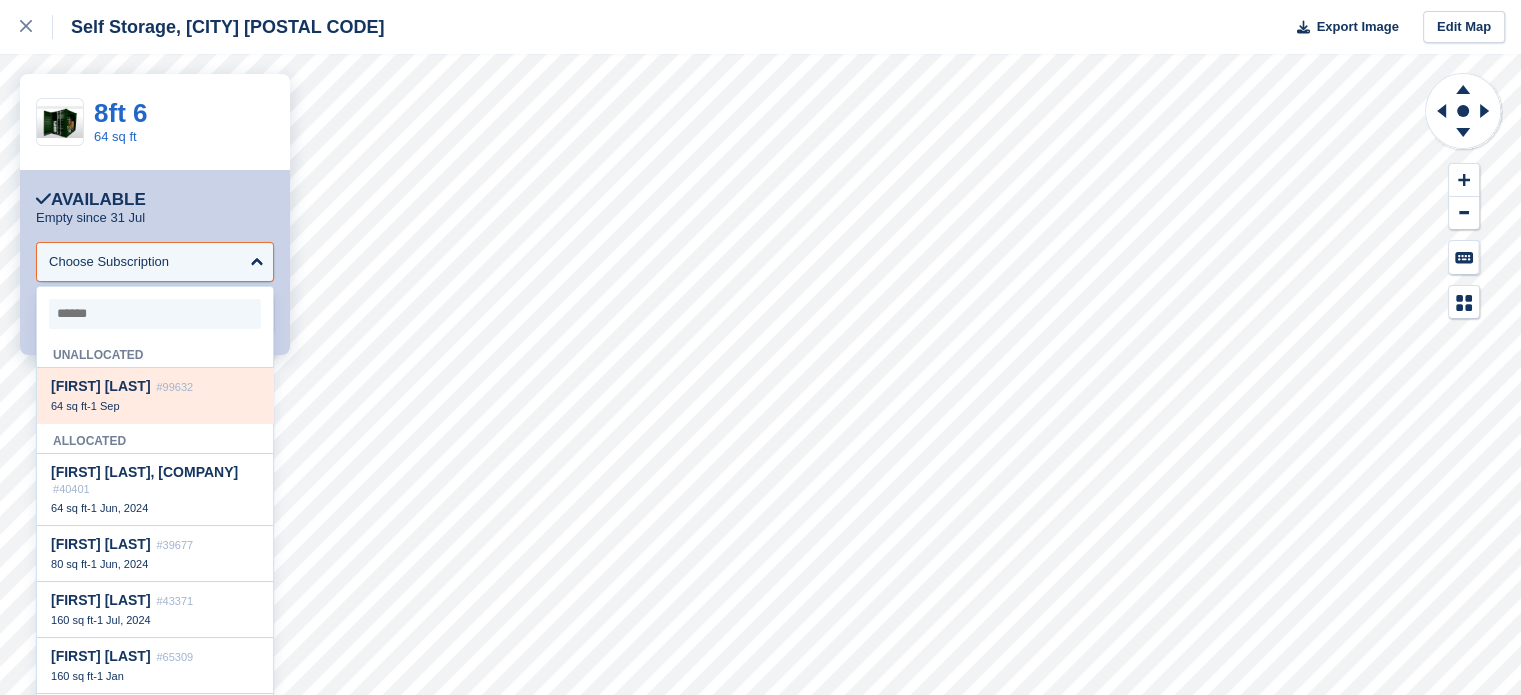 click on "#99632" at bounding box center [174, 387] 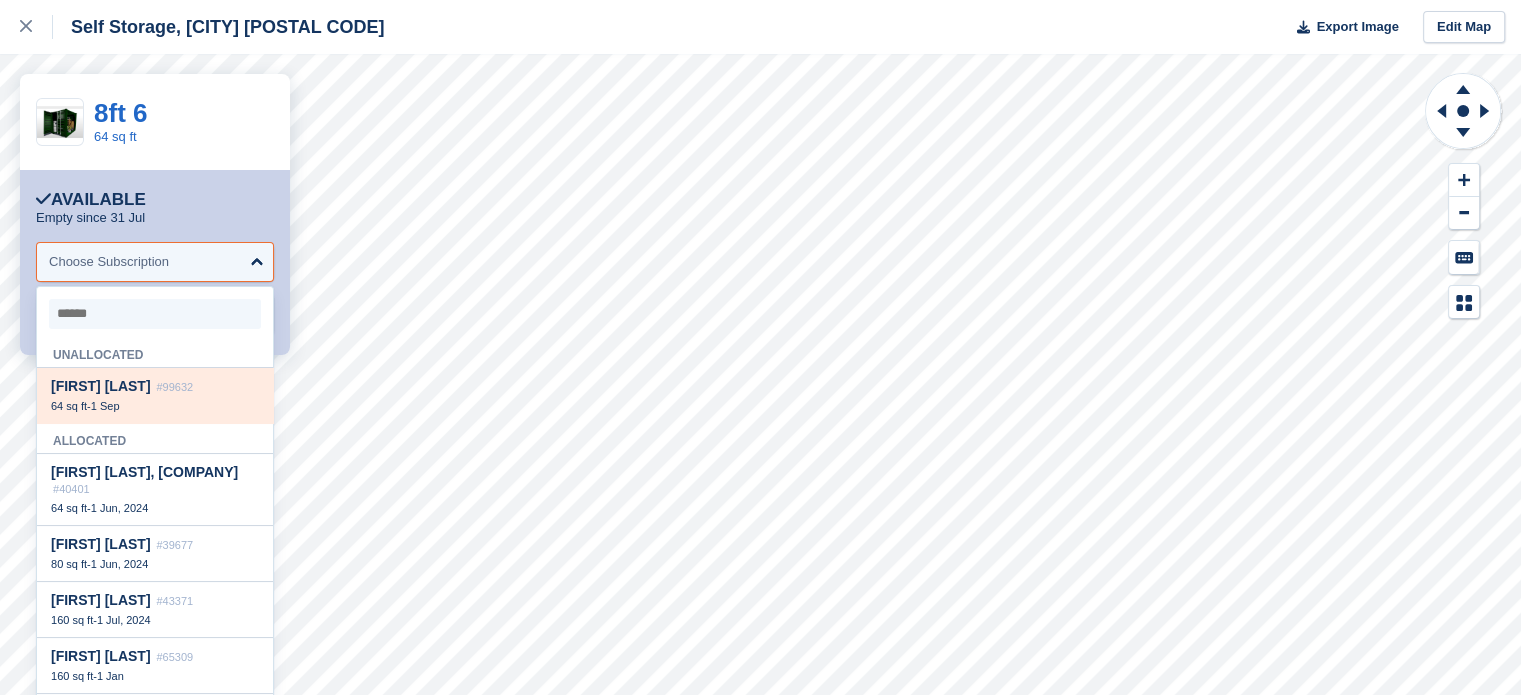 select on "*****" 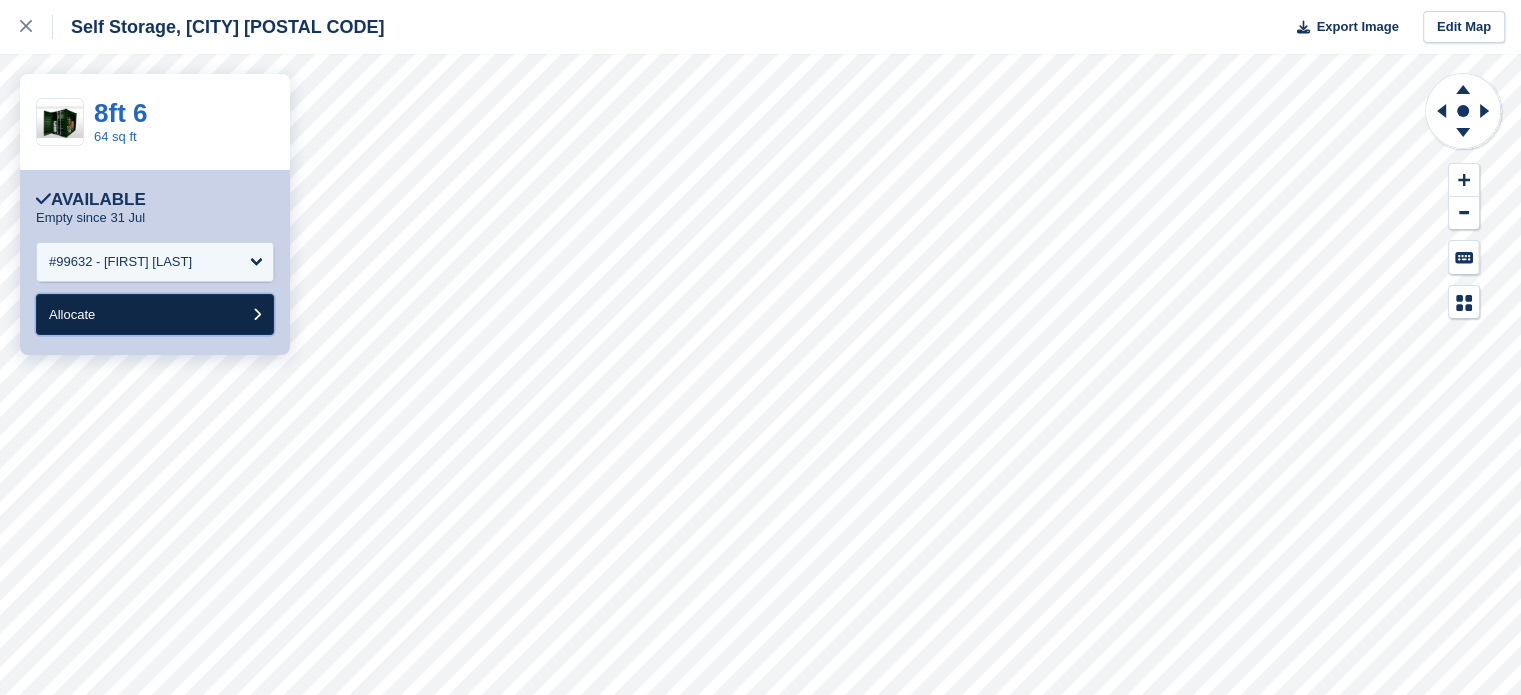 click on "Allocate" at bounding box center (155, 314) 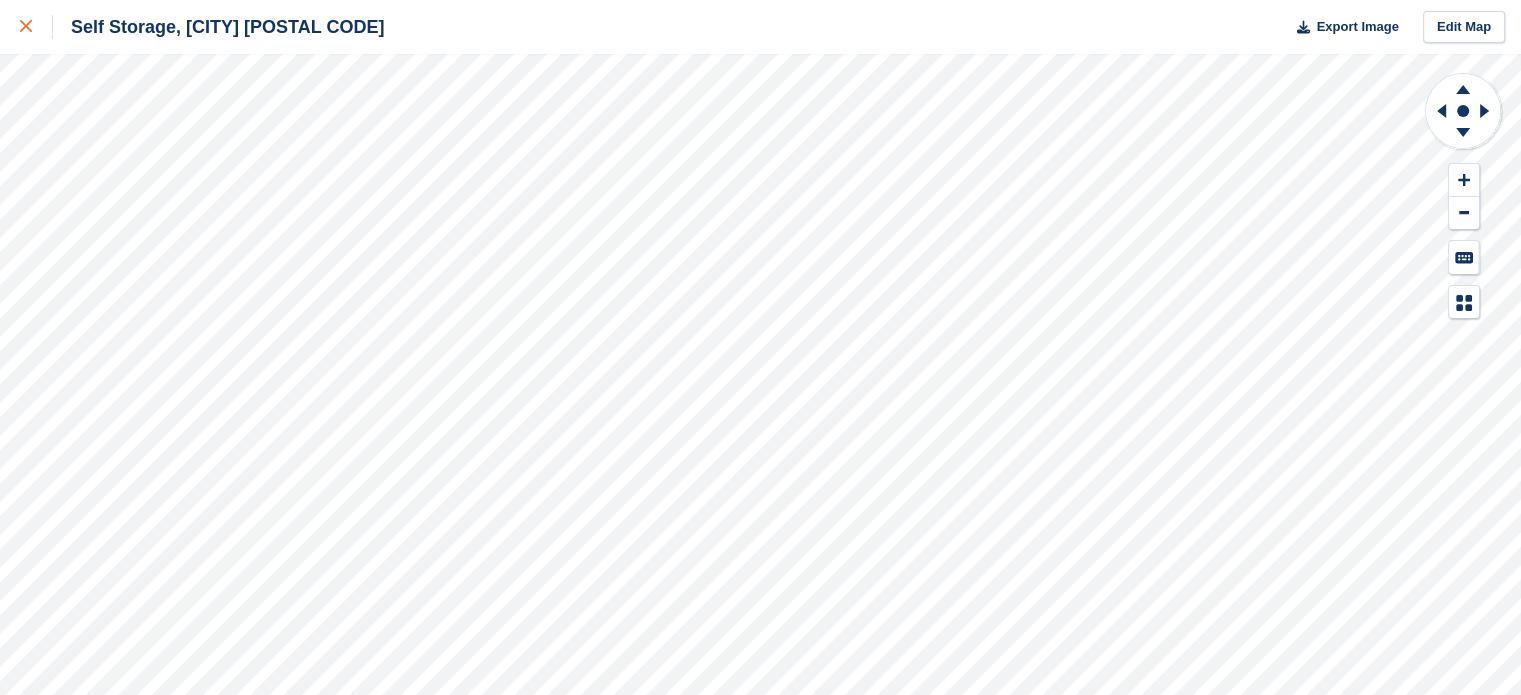 click 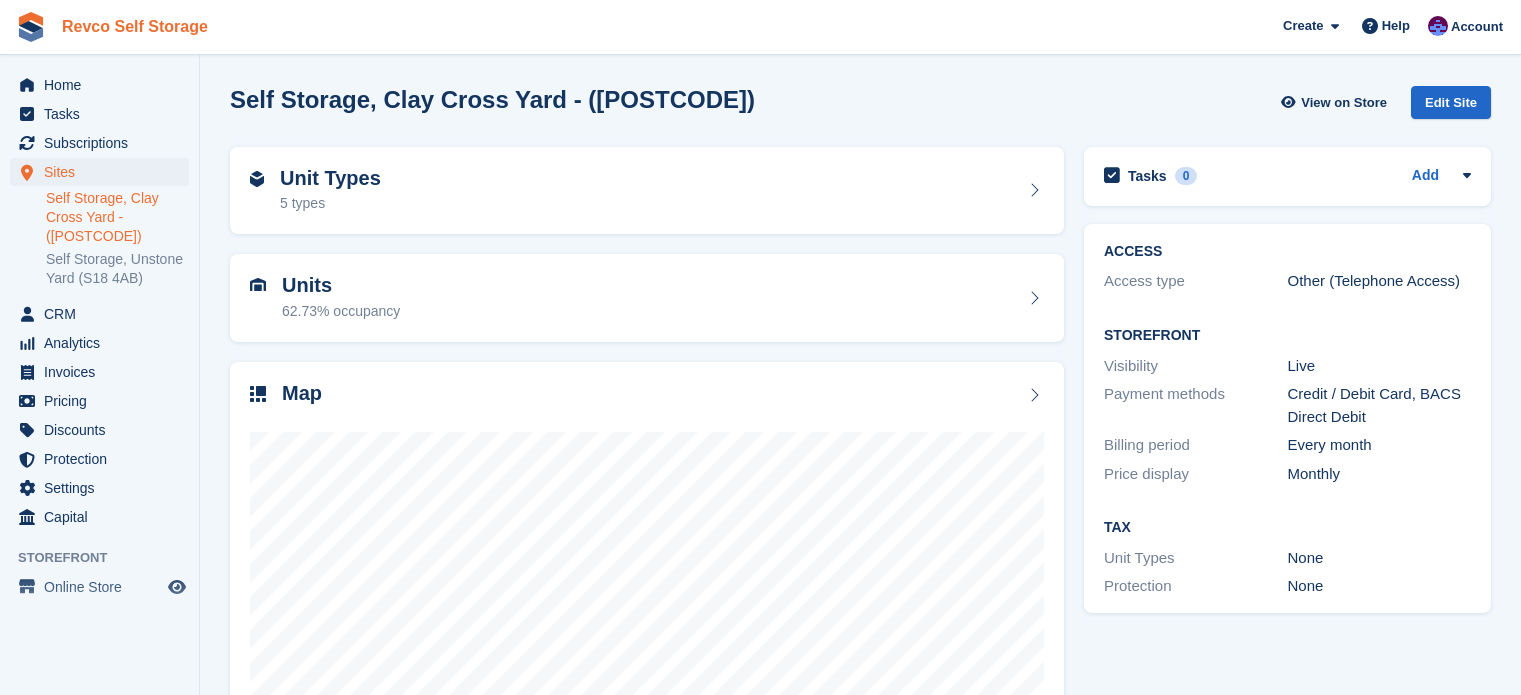 scroll, scrollTop: 0, scrollLeft: 0, axis: both 